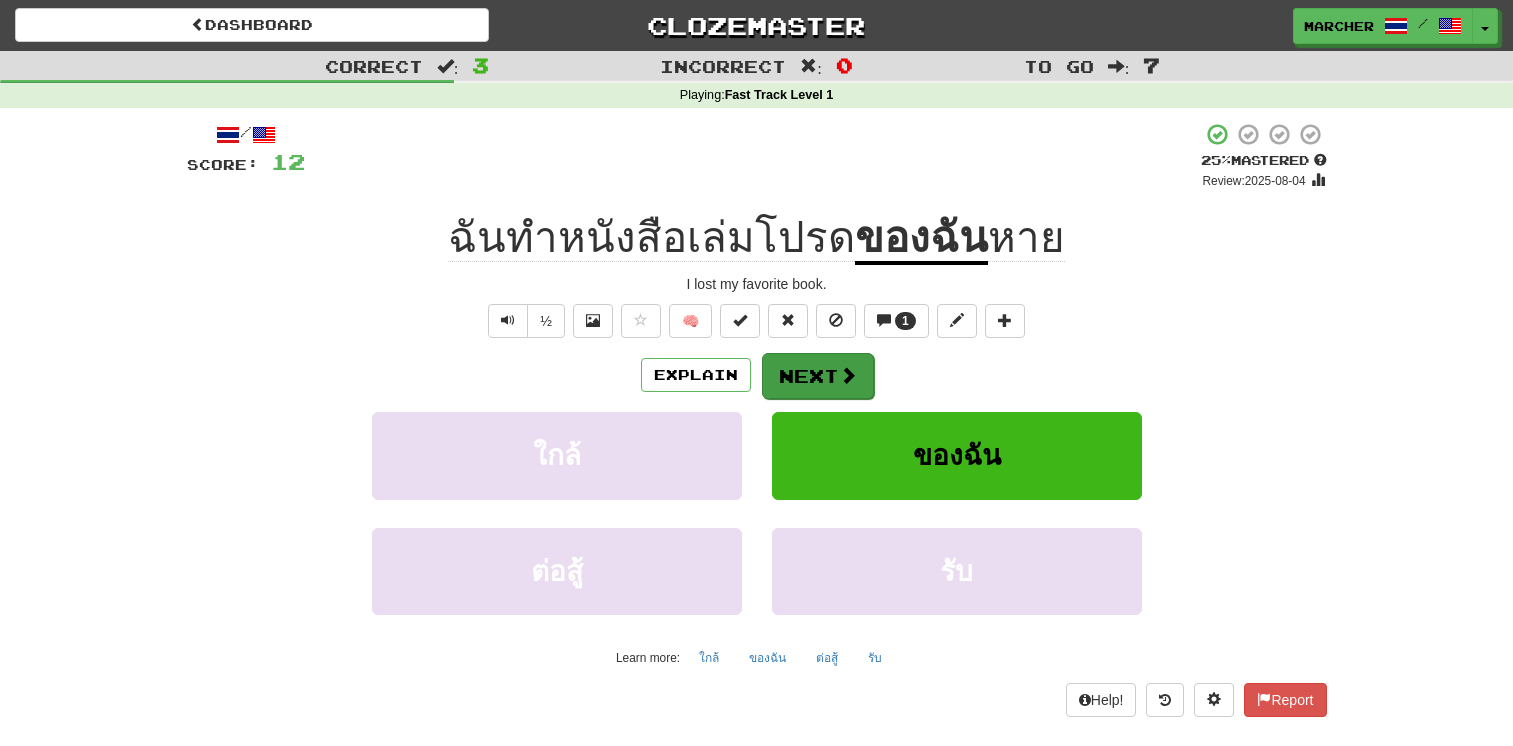 scroll, scrollTop: 0, scrollLeft: 0, axis: both 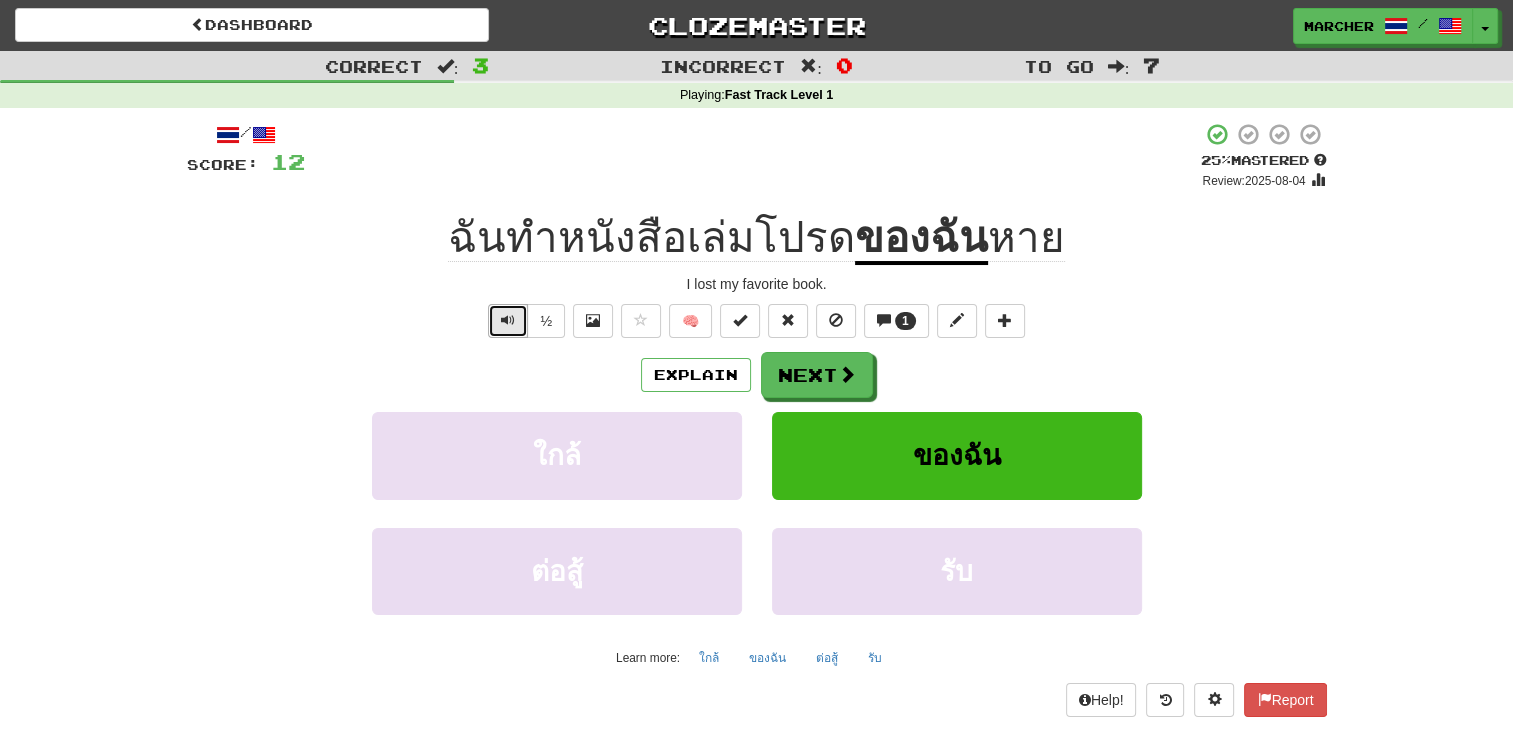 click at bounding box center [508, 321] 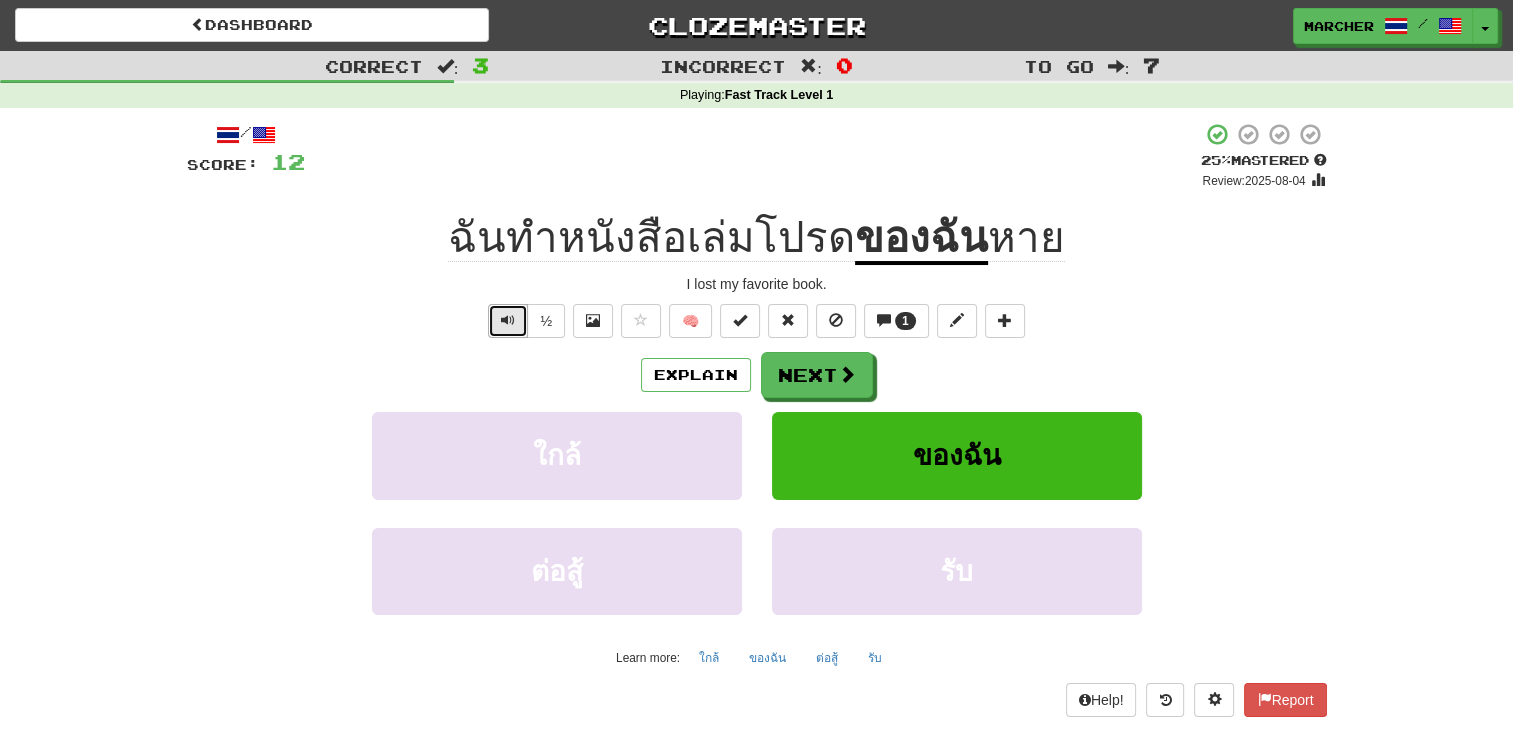 click at bounding box center (508, 321) 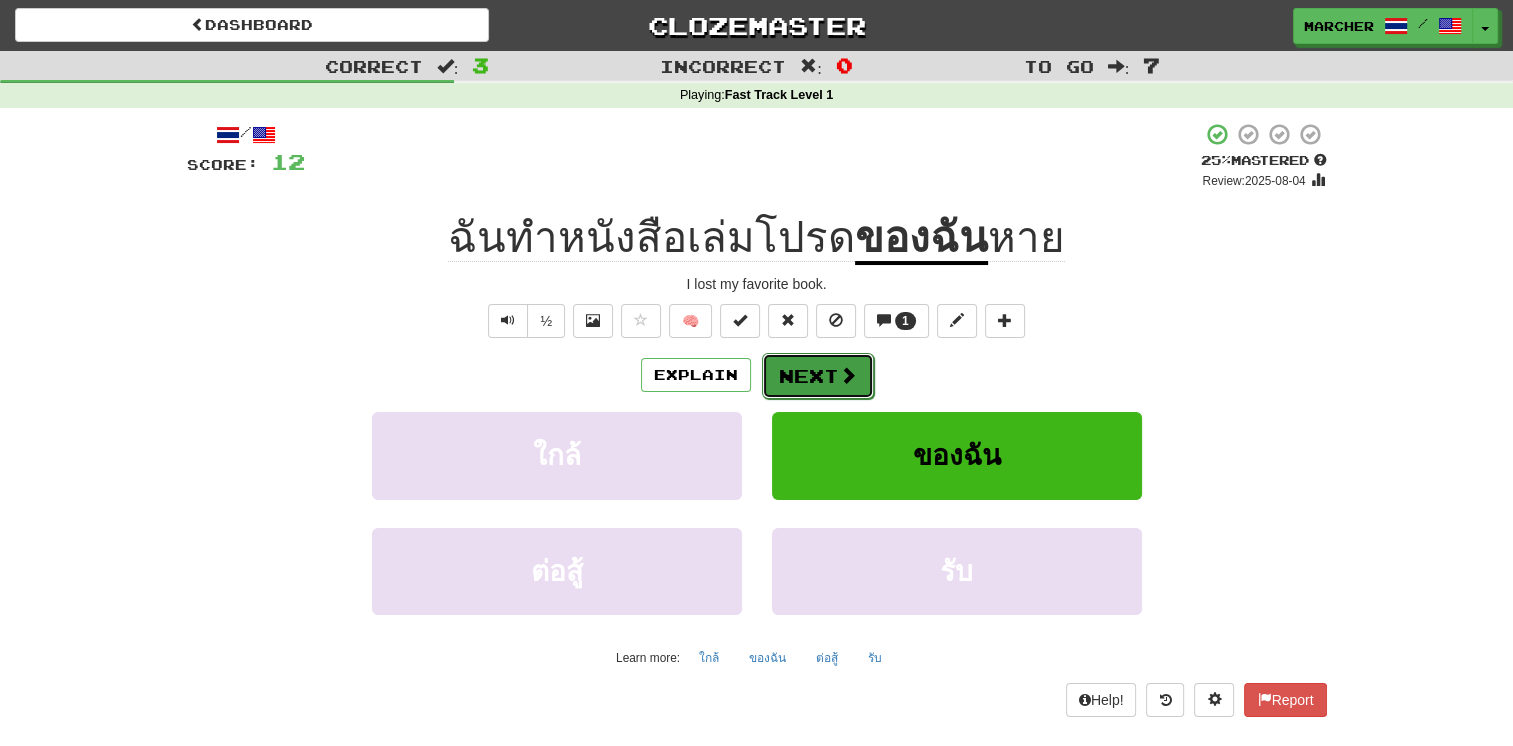 click on "Next" at bounding box center (818, 376) 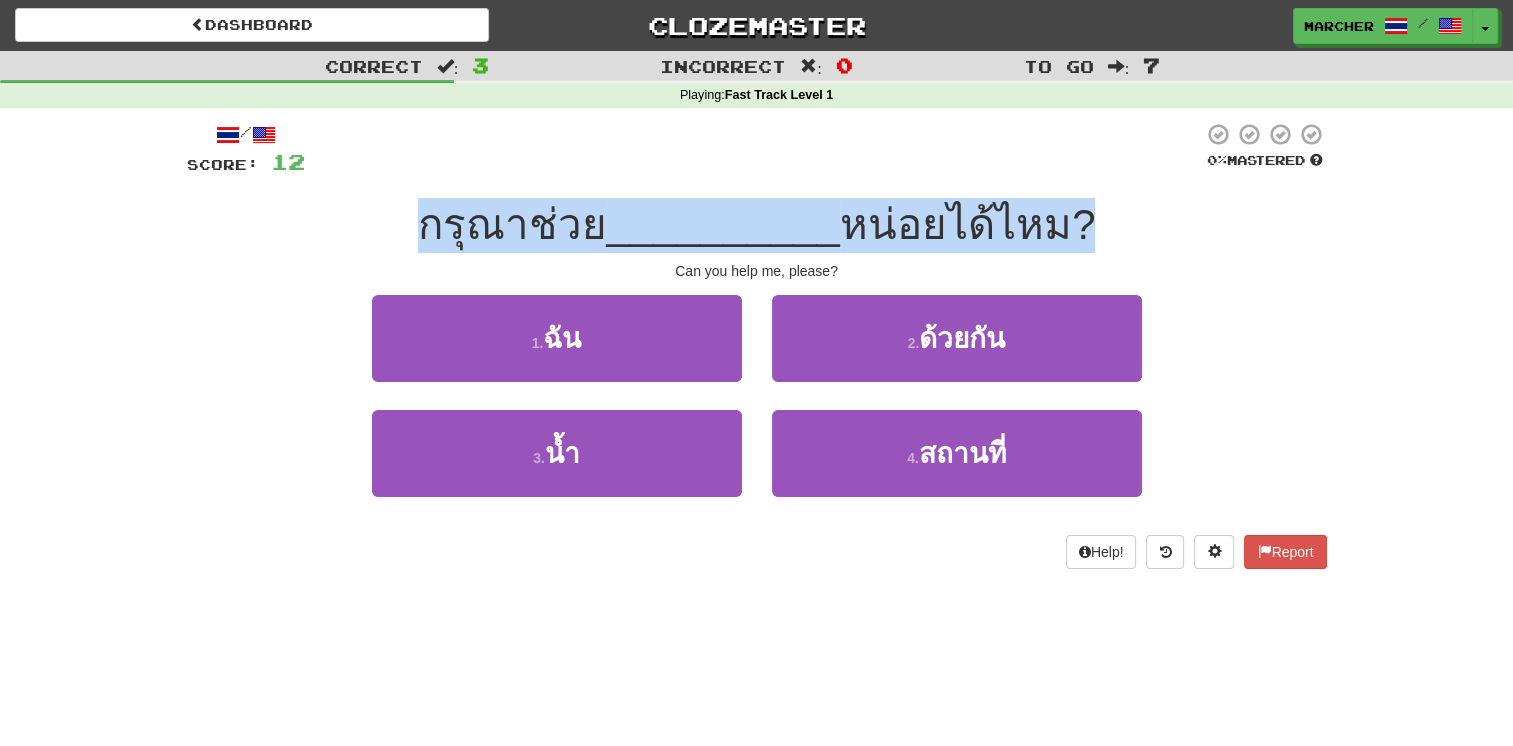 drag, startPoint x: 420, startPoint y: 225, endPoint x: 1092, endPoint y: 225, distance: 672 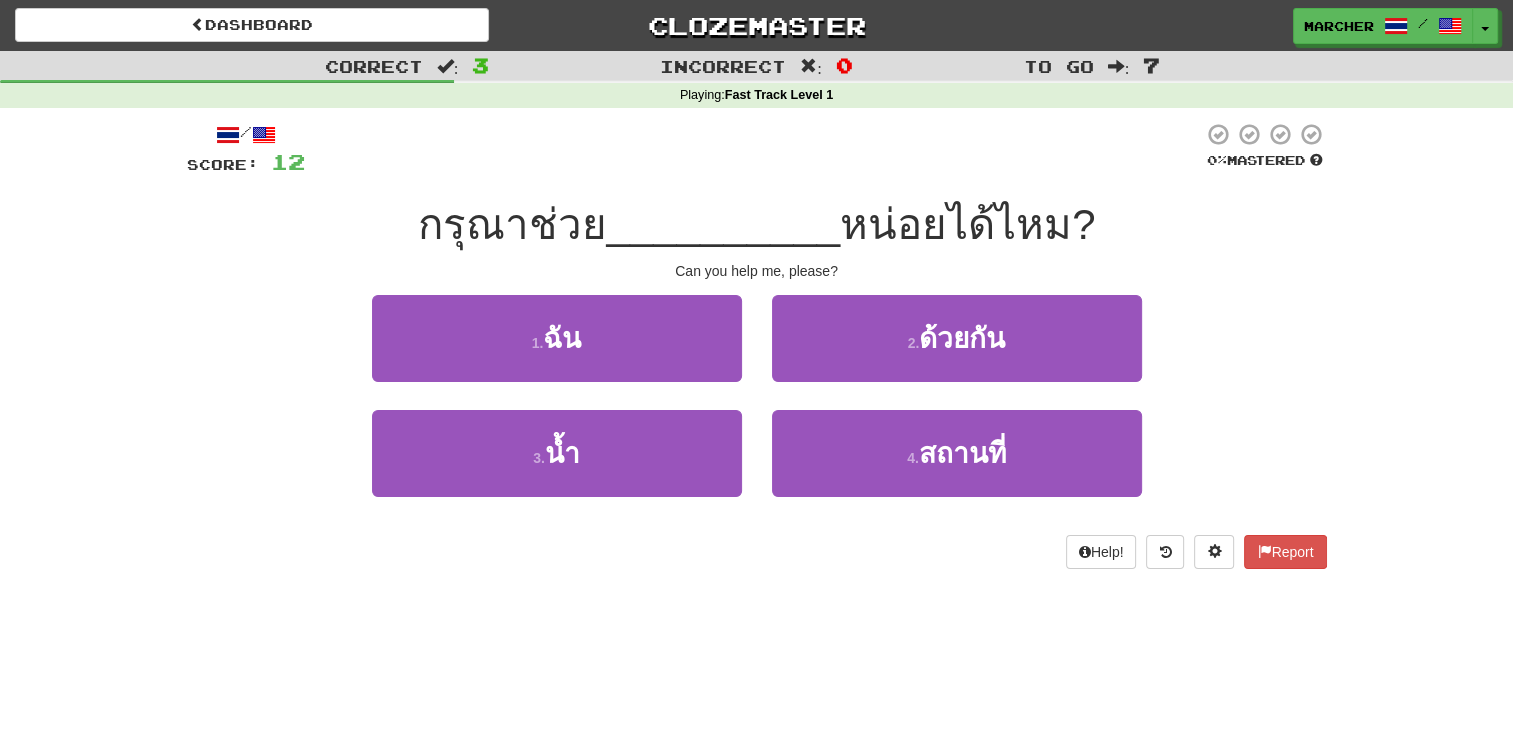 click on "Can you help me, please?" at bounding box center [757, 271] 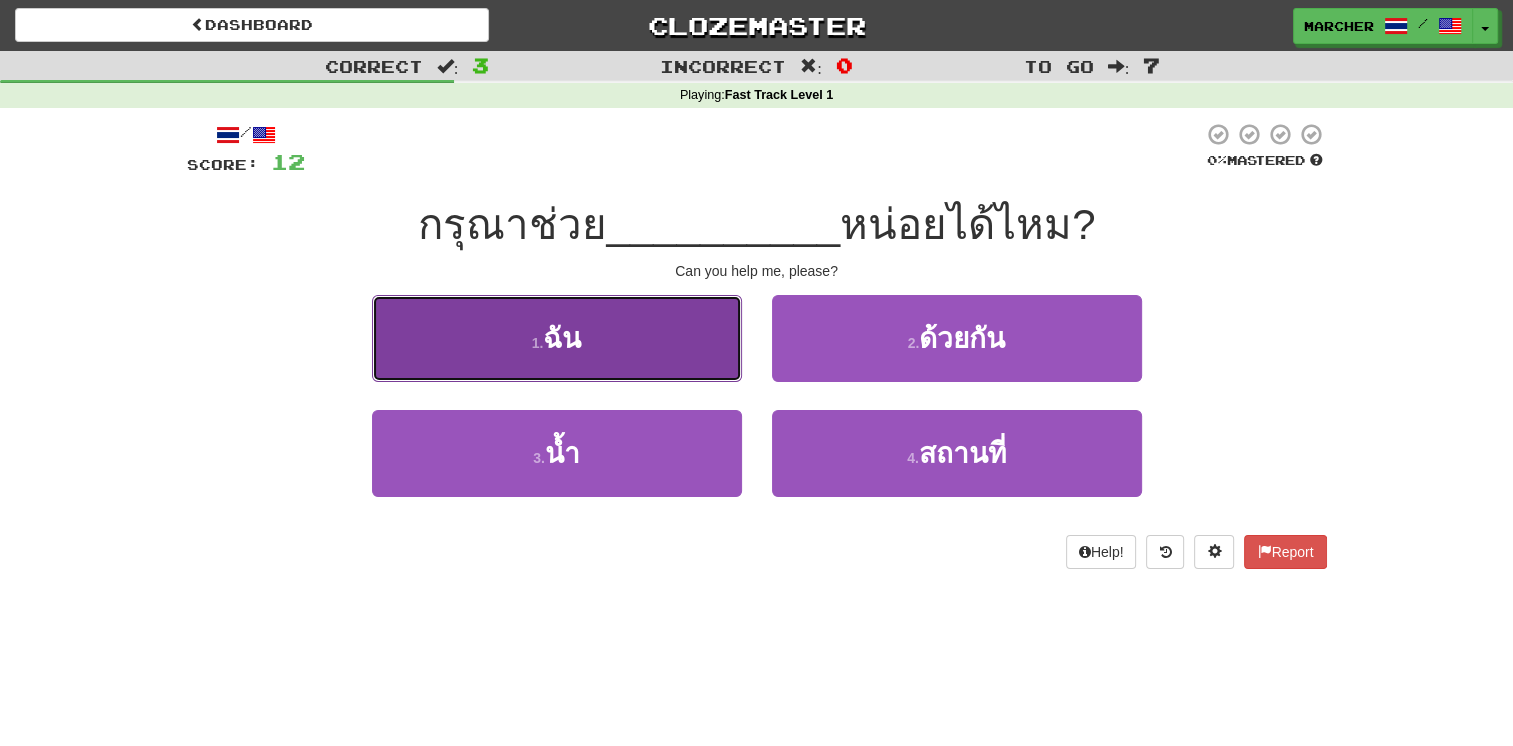 click on "1 .  ฉัน" at bounding box center (557, 338) 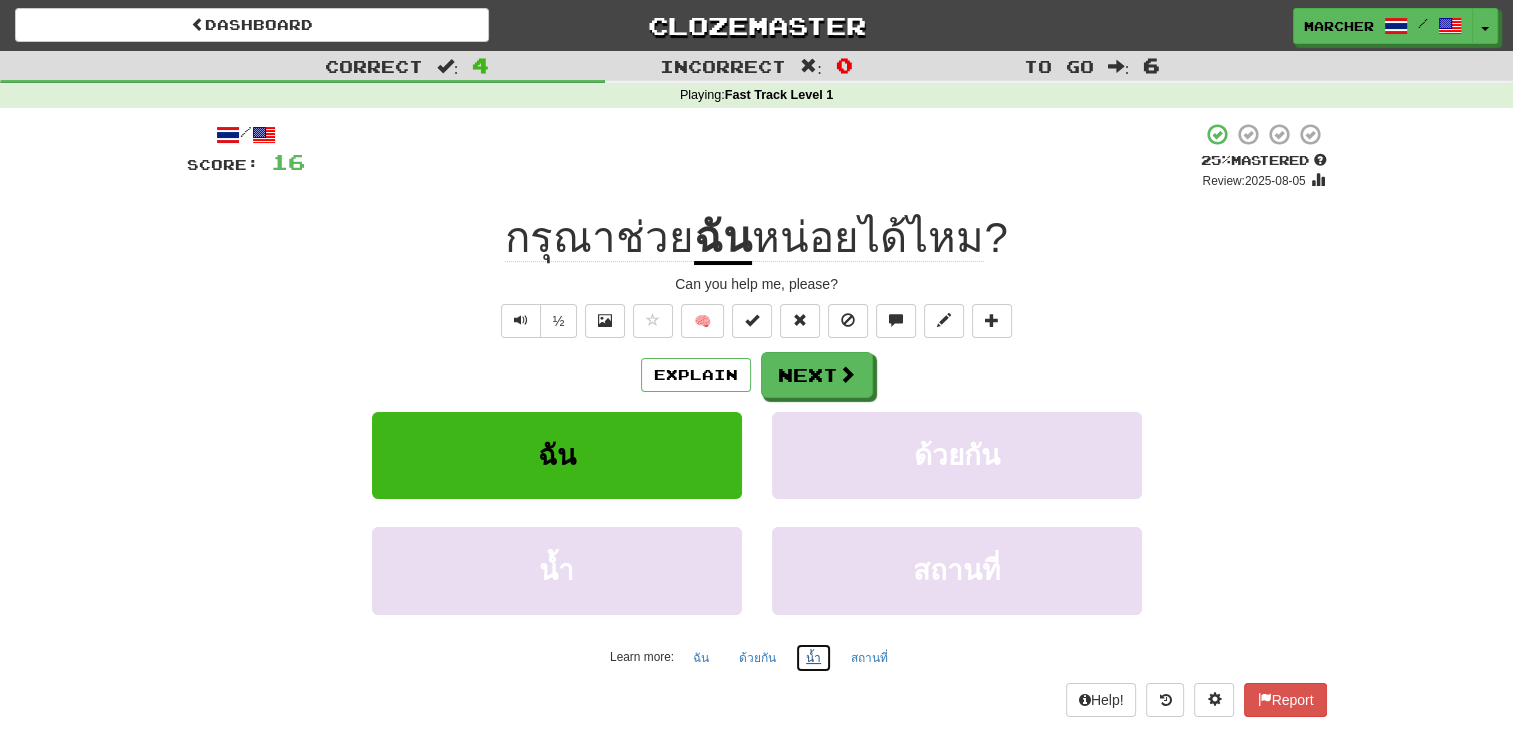 click on "น้ำ" at bounding box center [813, 658] 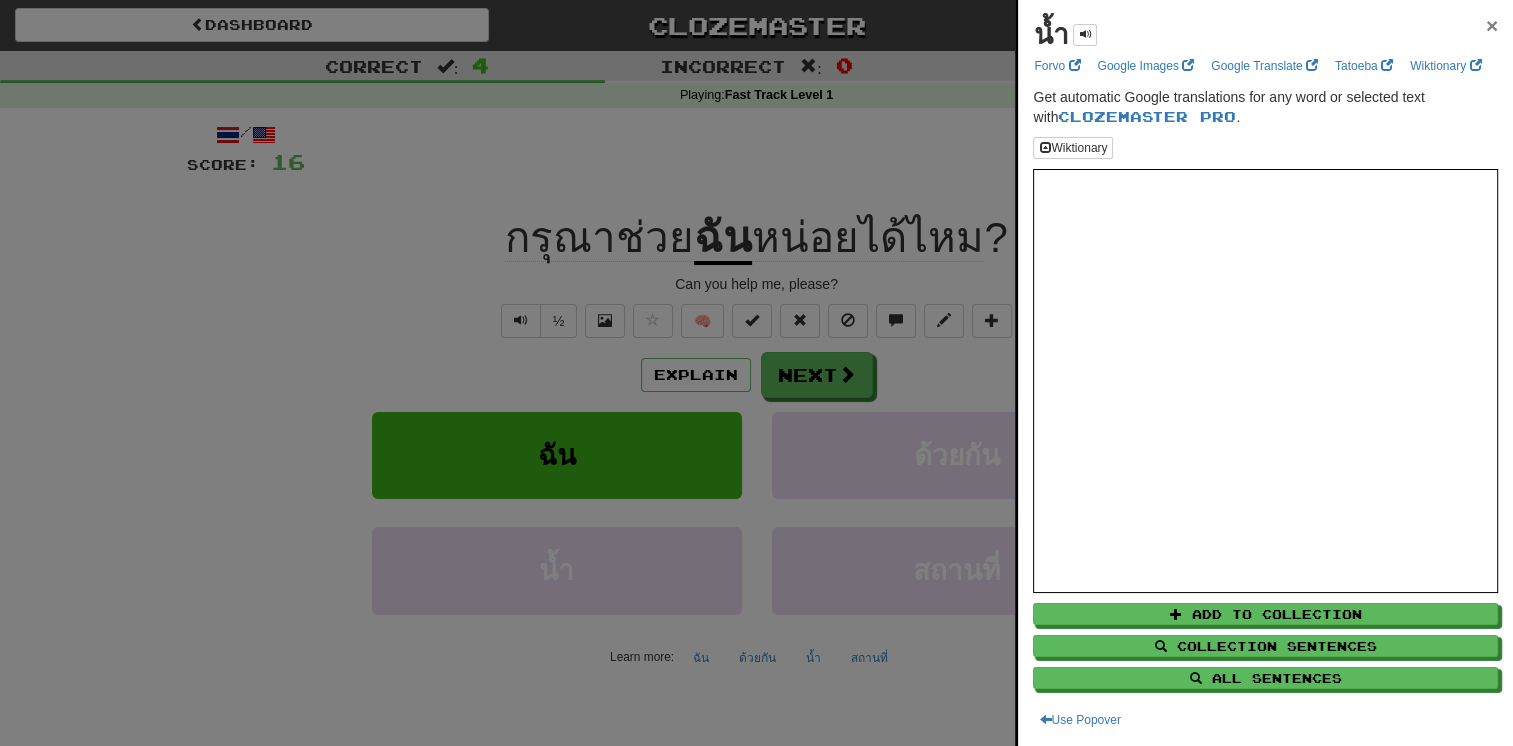 click on "×" at bounding box center (1492, 25) 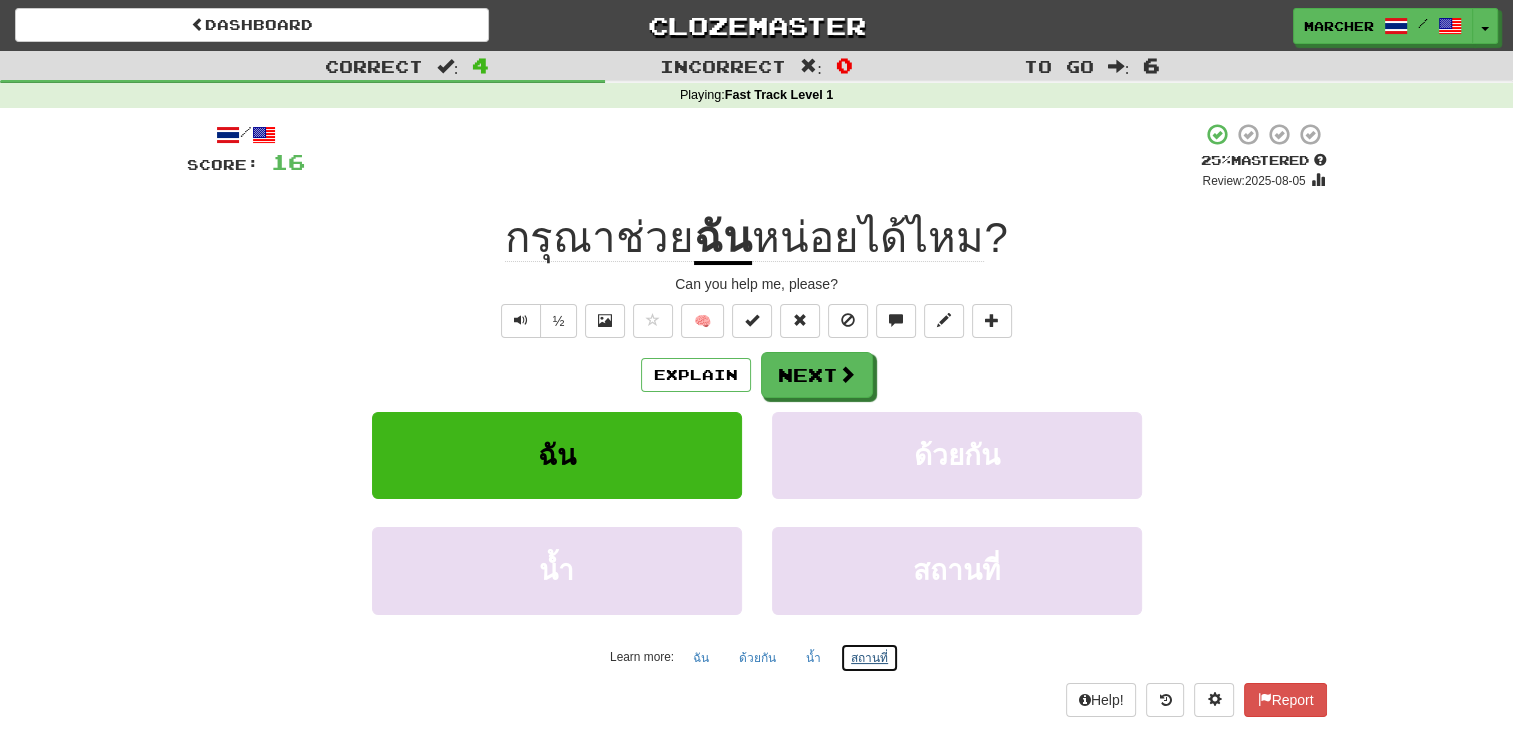 click on "สถานที่" at bounding box center [869, 658] 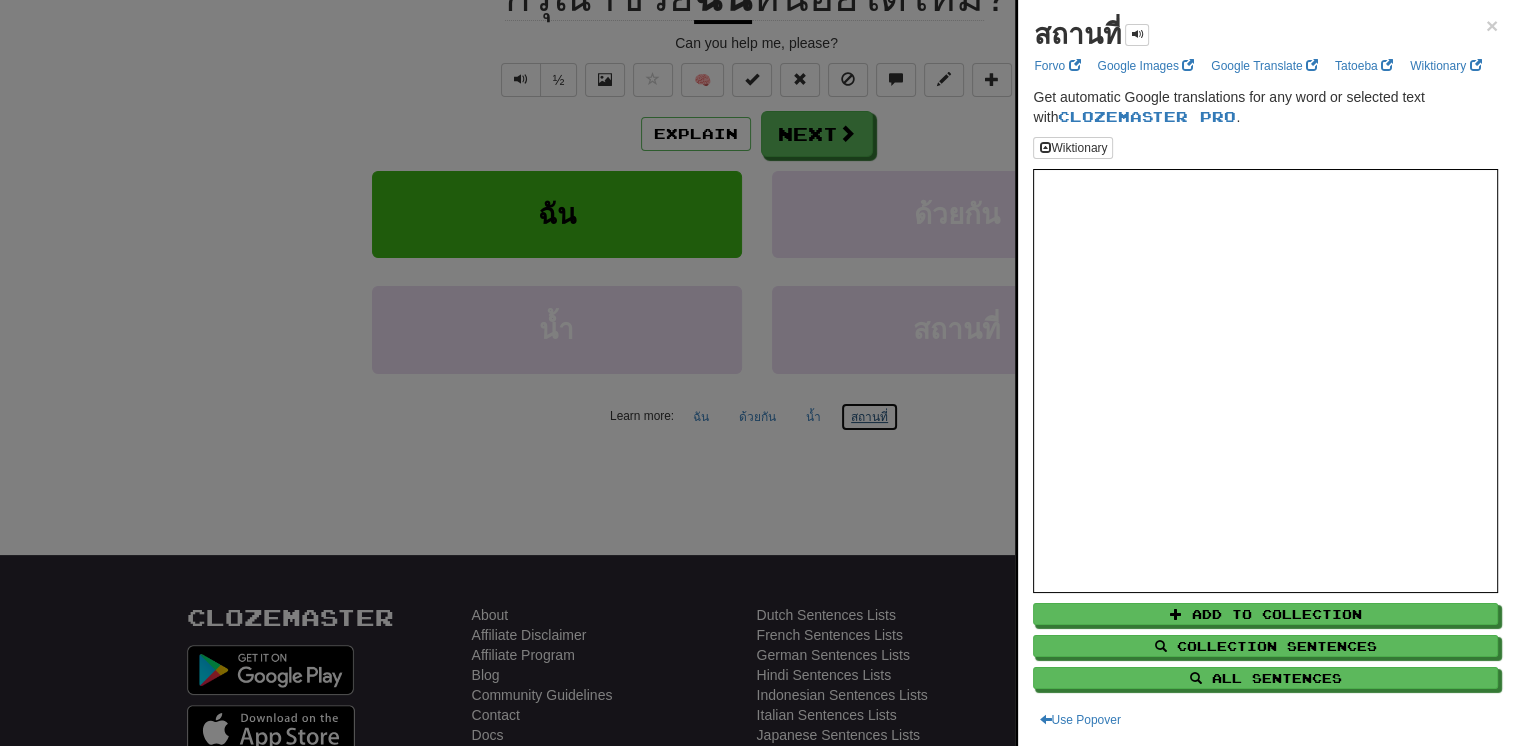 scroll, scrollTop: 0, scrollLeft: 0, axis: both 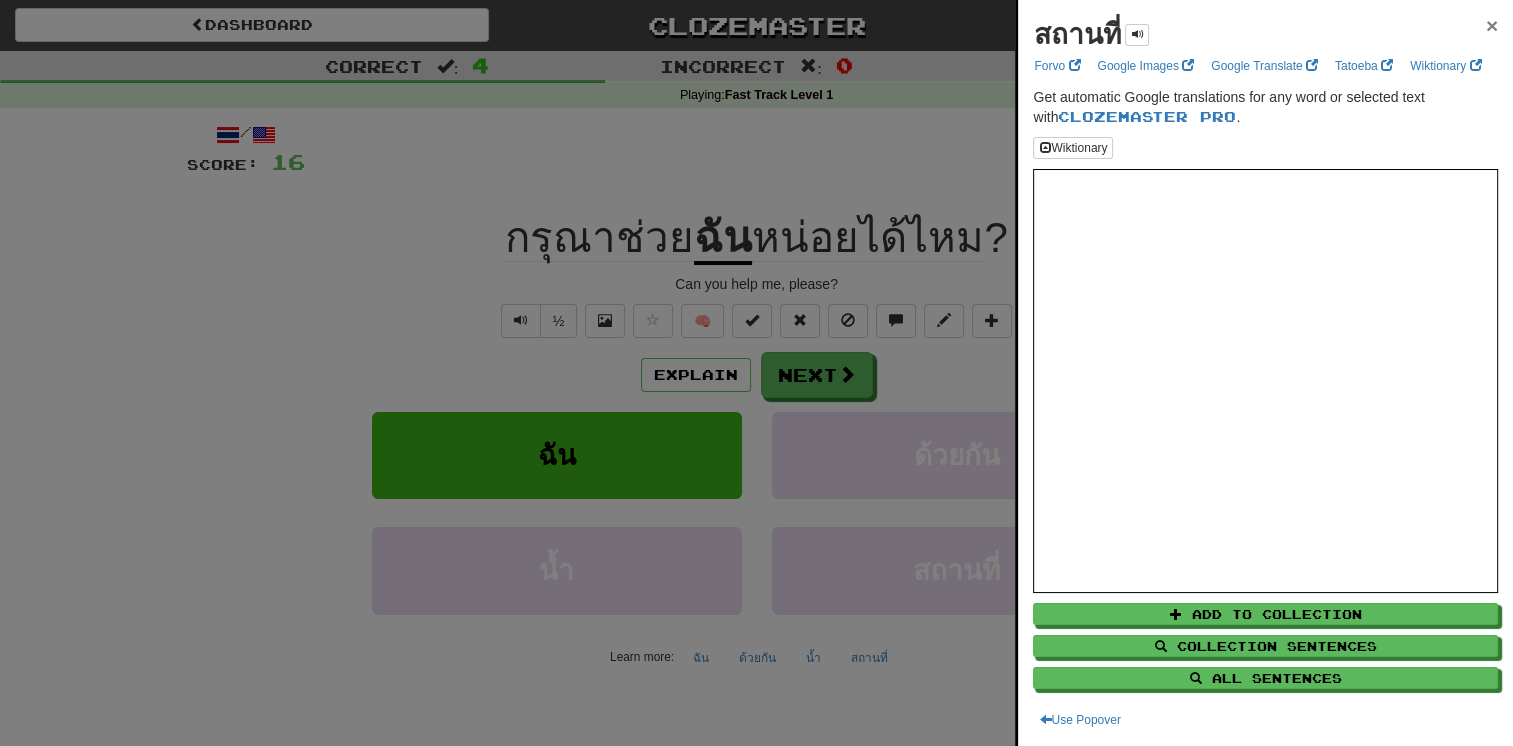 click on "×" at bounding box center (1492, 25) 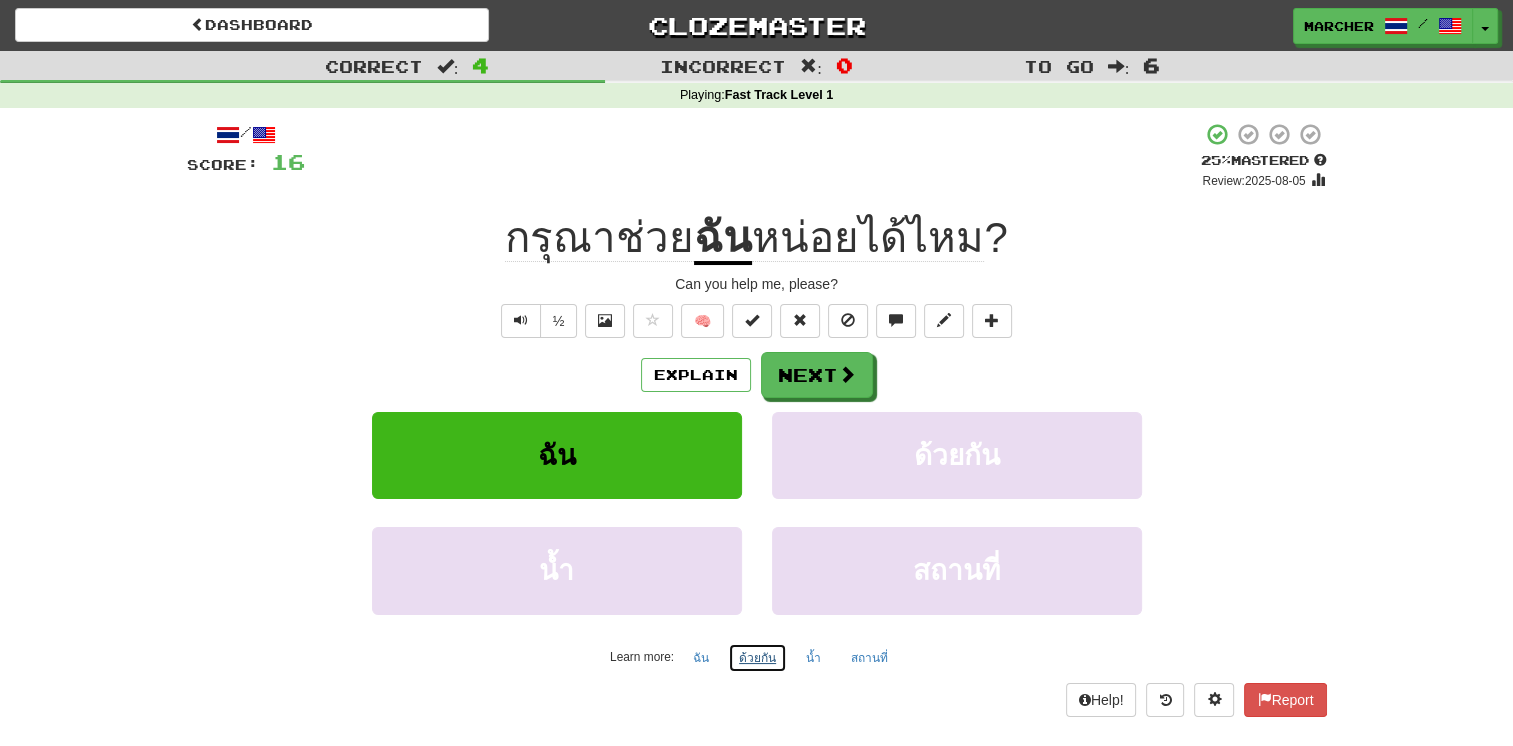 click on "ด้วยกัน" at bounding box center [757, 658] 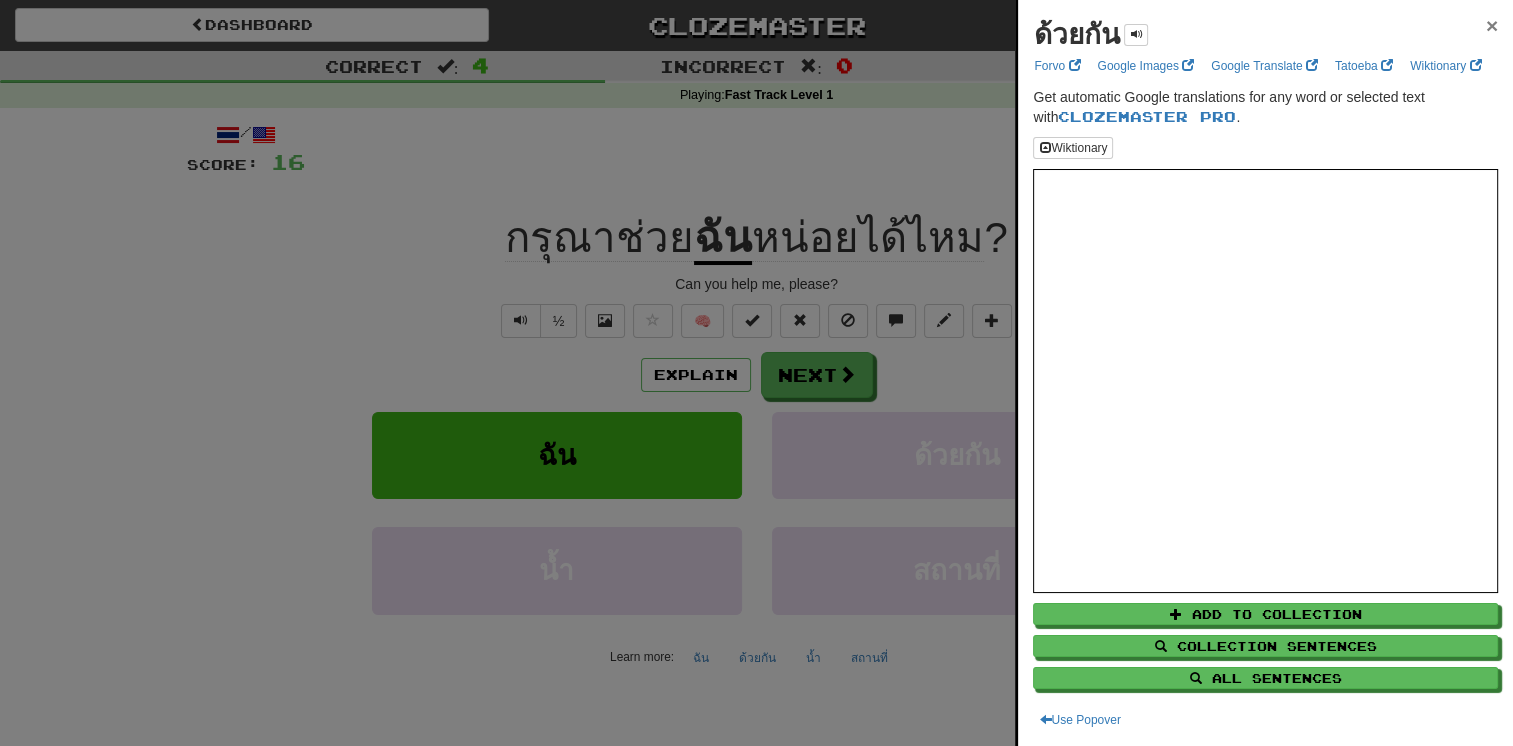click on "×" at bounding box center (1492, 25) 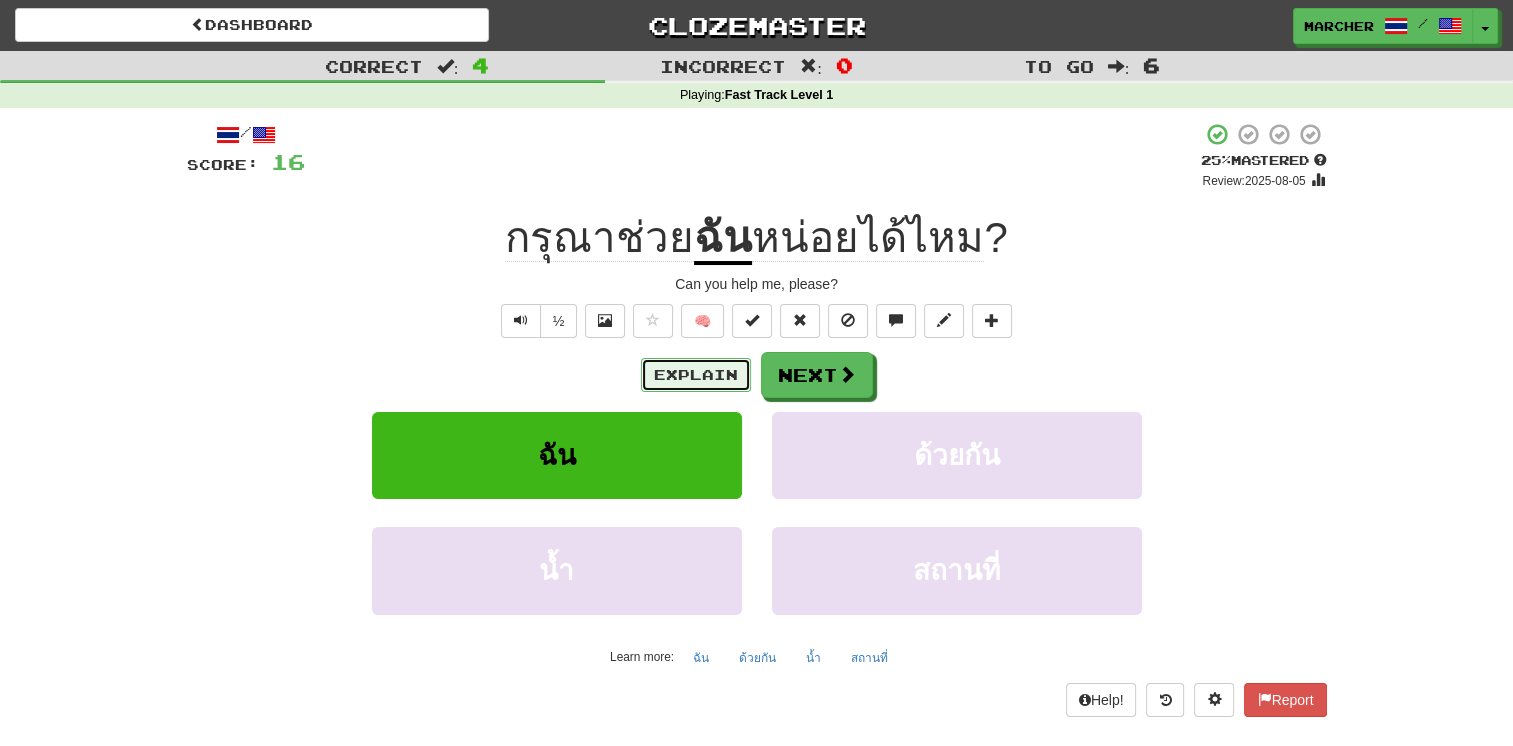 click on "Explain" at bounding box center [696, 375] 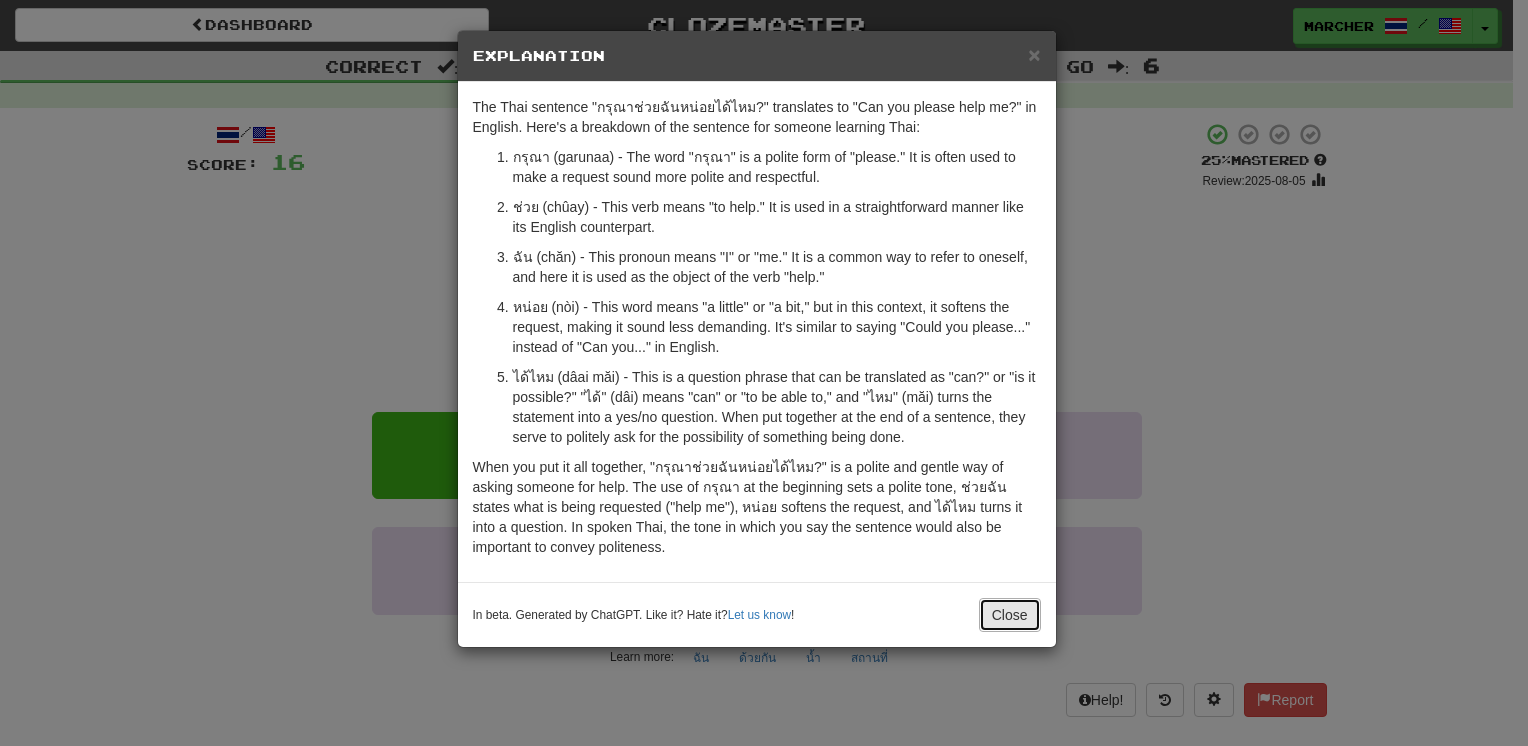 click on "Close" at bounding box center (1010, 615) 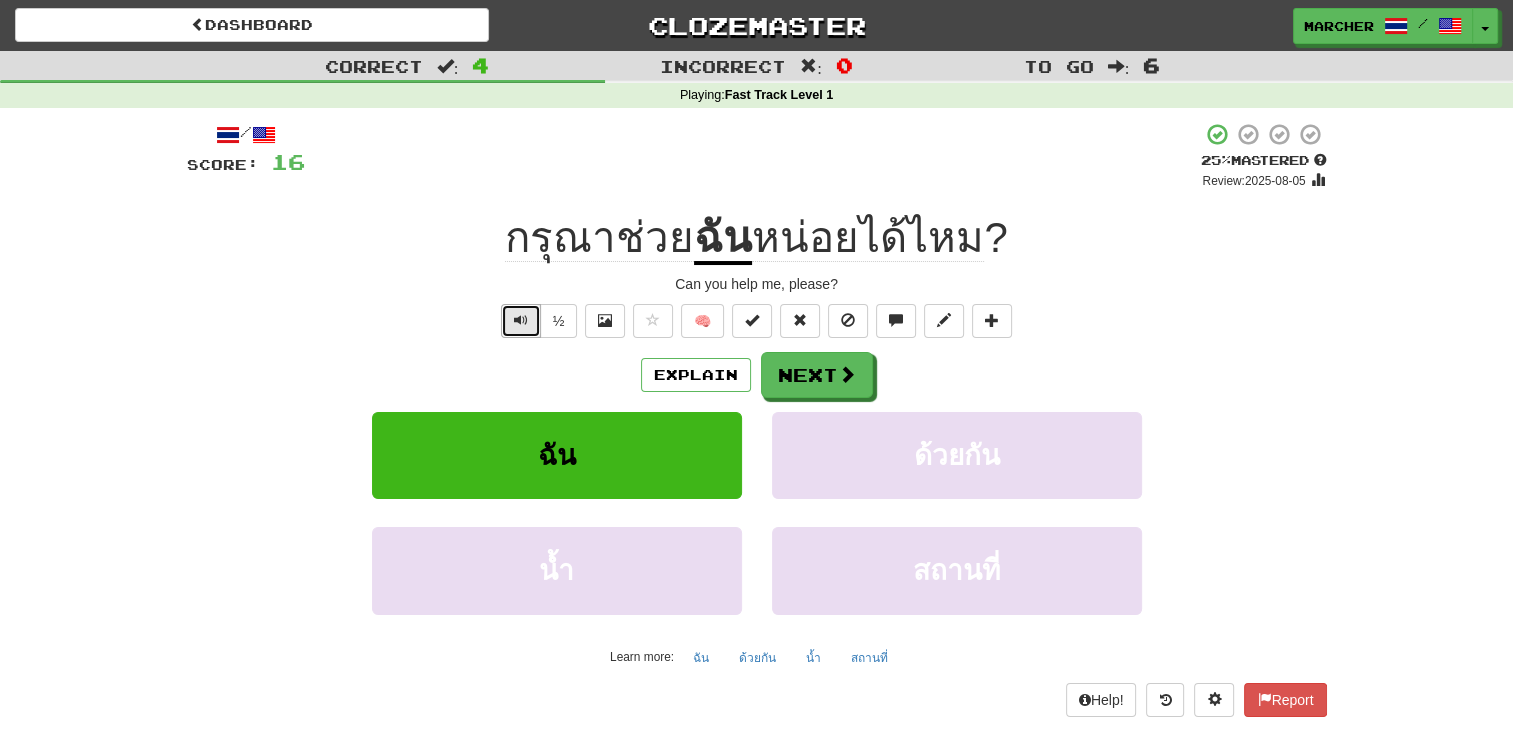 click at bounding box center (521, 320) 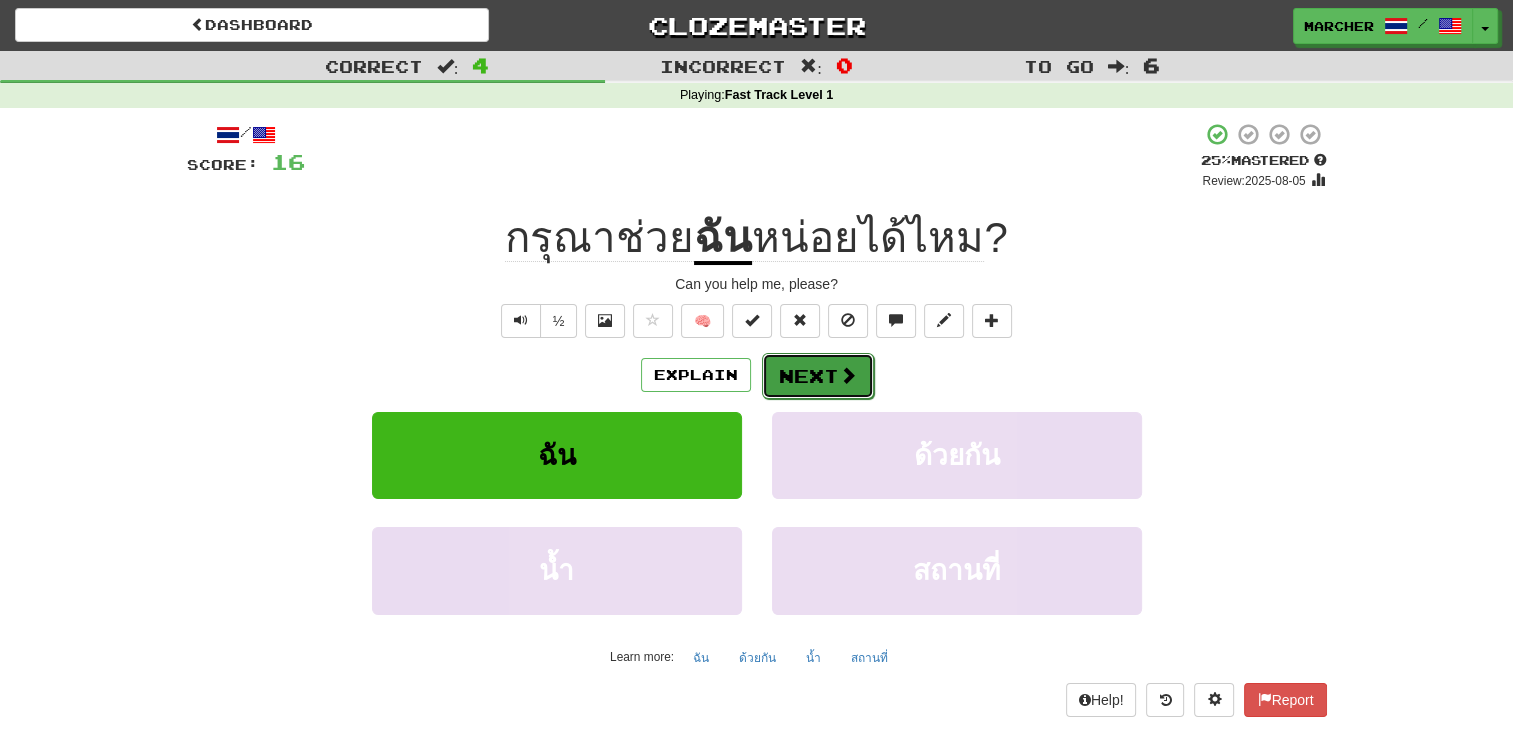 click on "Next" at bounding box center (818, 376) 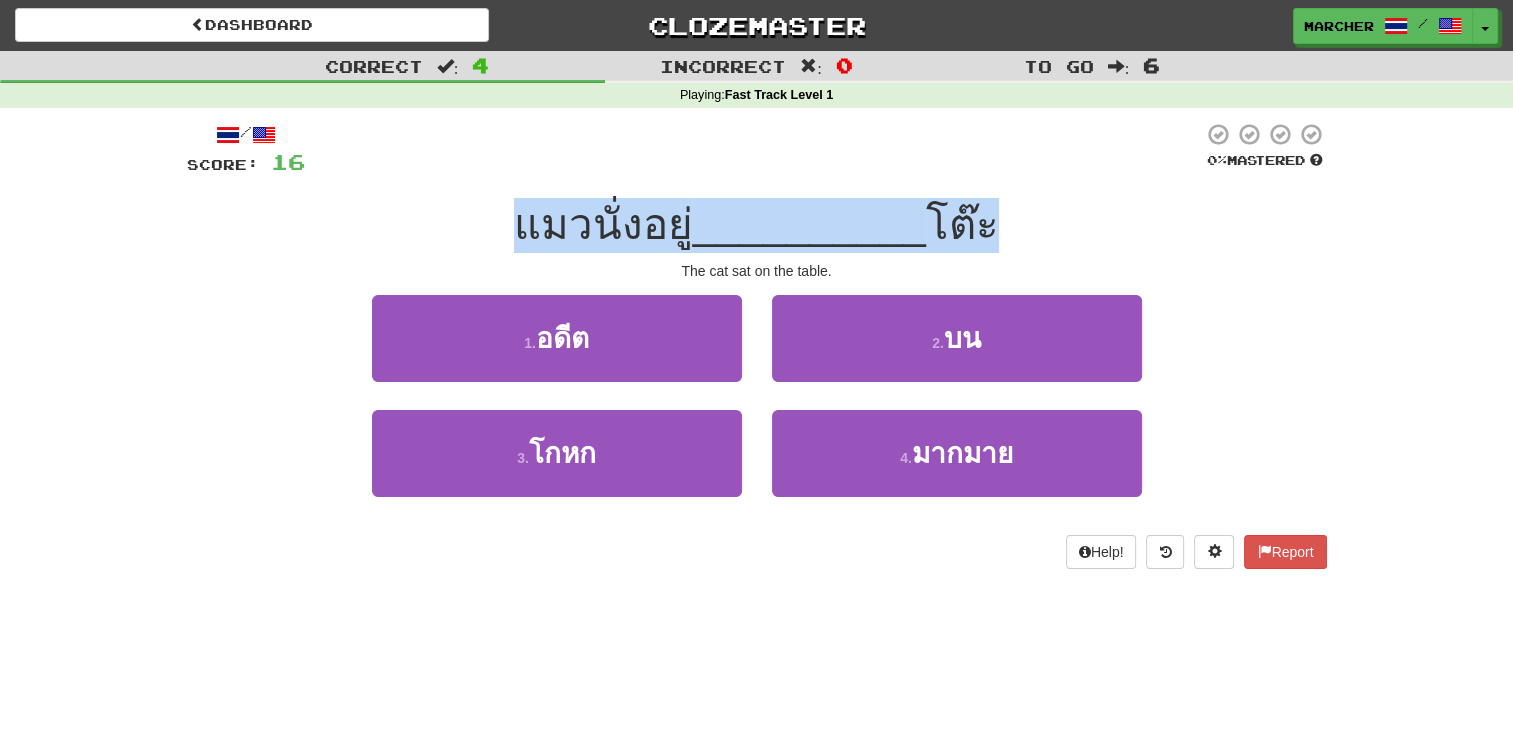 drag, startPoint x: 545, startPoint y: 236, endPoint x: 1024, endPoint y: 215, distance: 479.4601 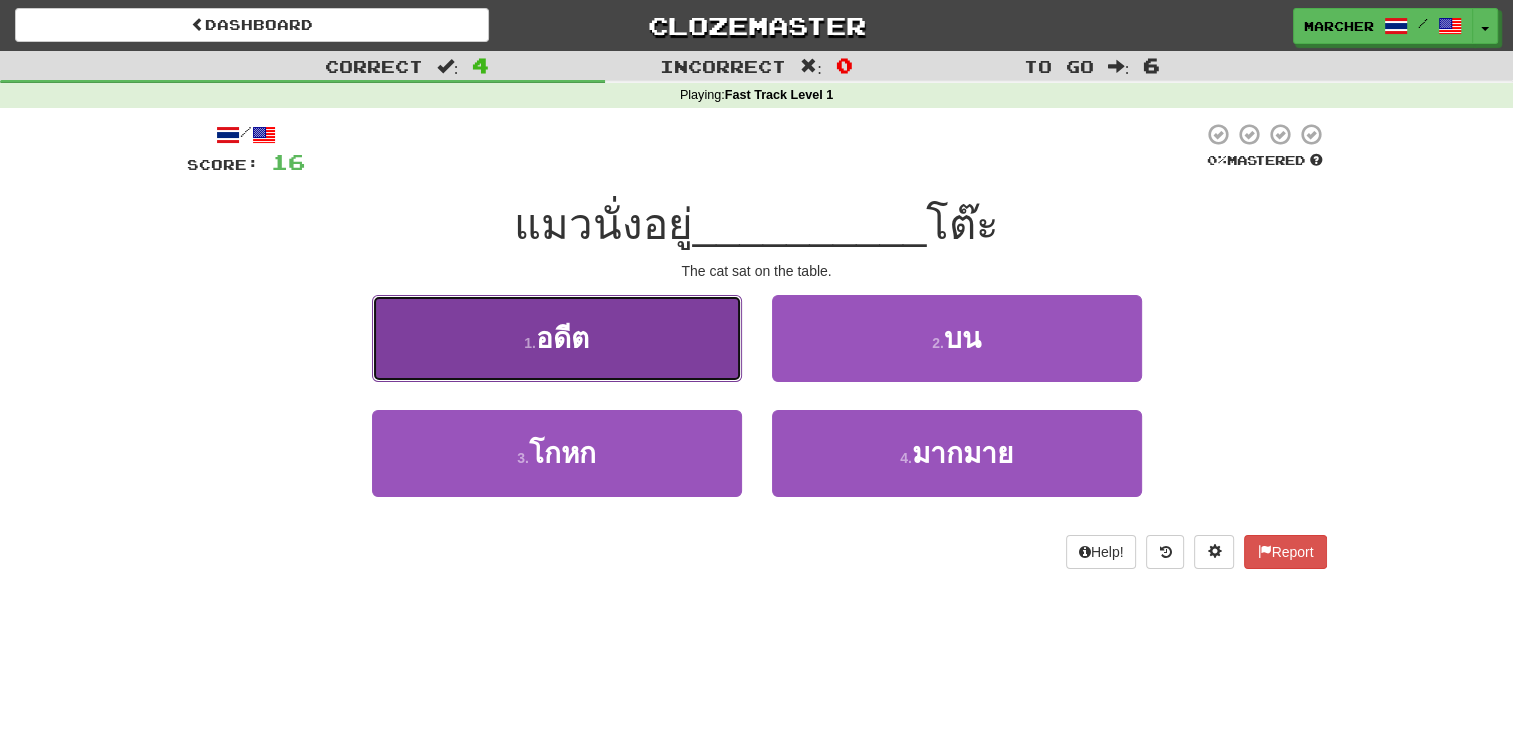 click on "1 .  อดีต" at bounding box center [557, 338] 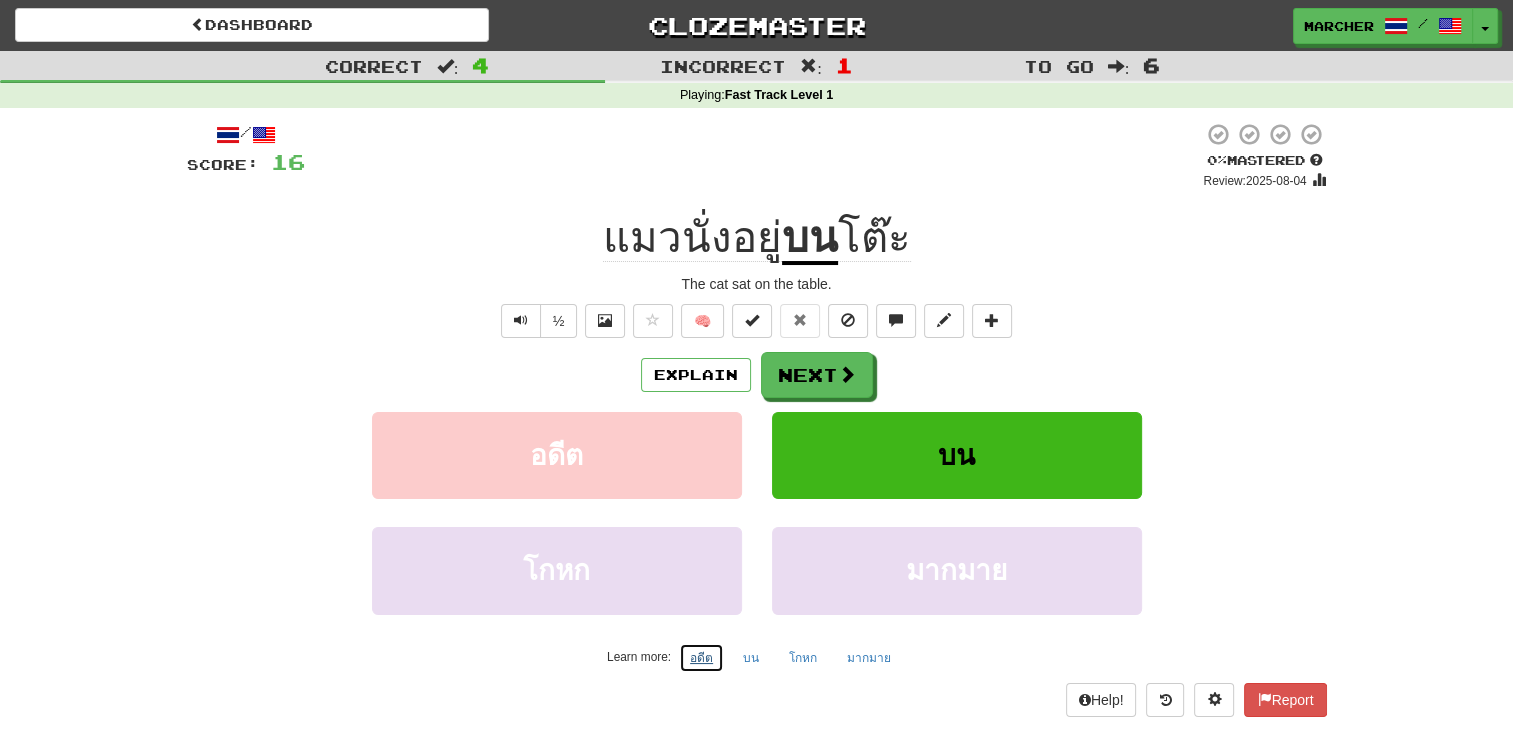 click on "อดีต" at bounding box center [701, 658] 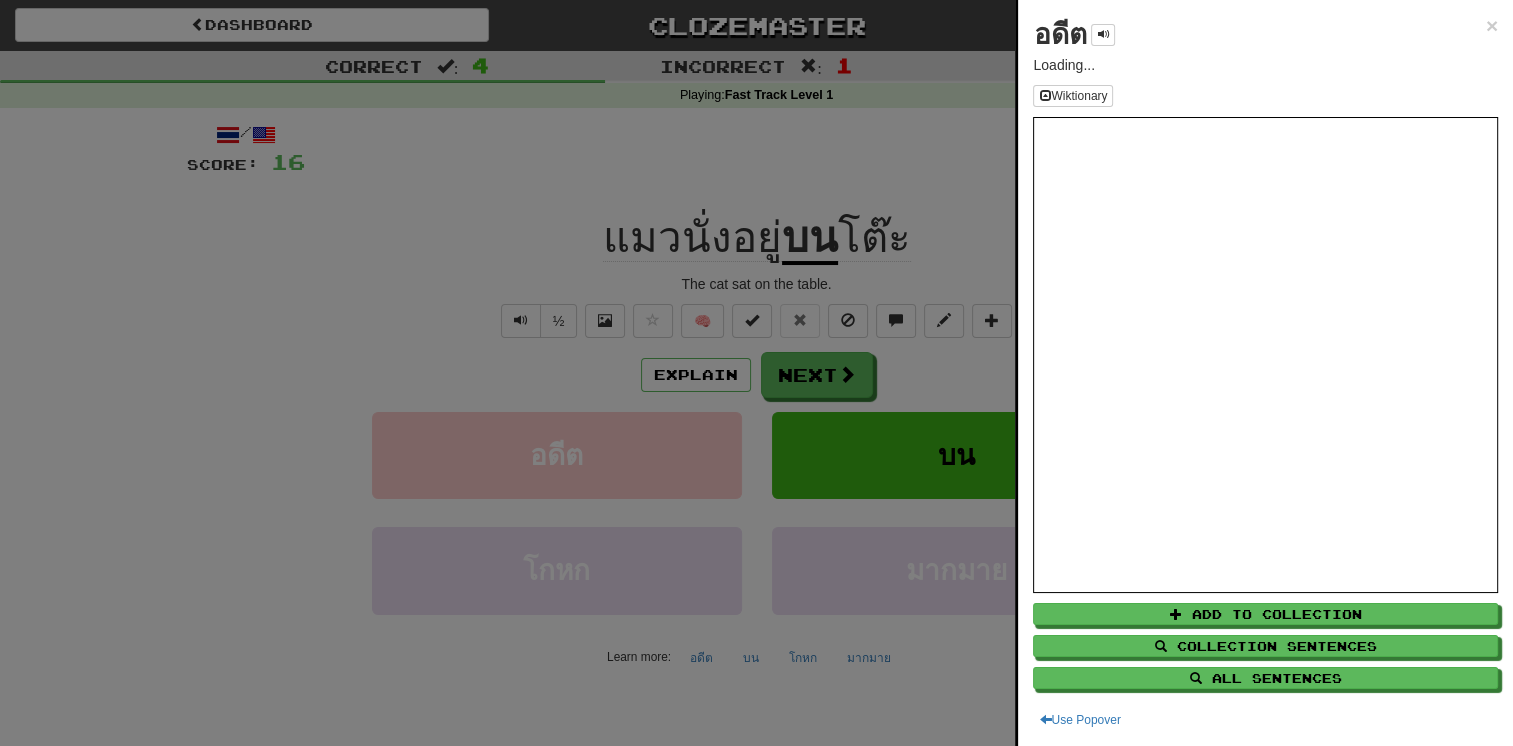 click on "อดีต ×" at bounding box center (1265, 35) 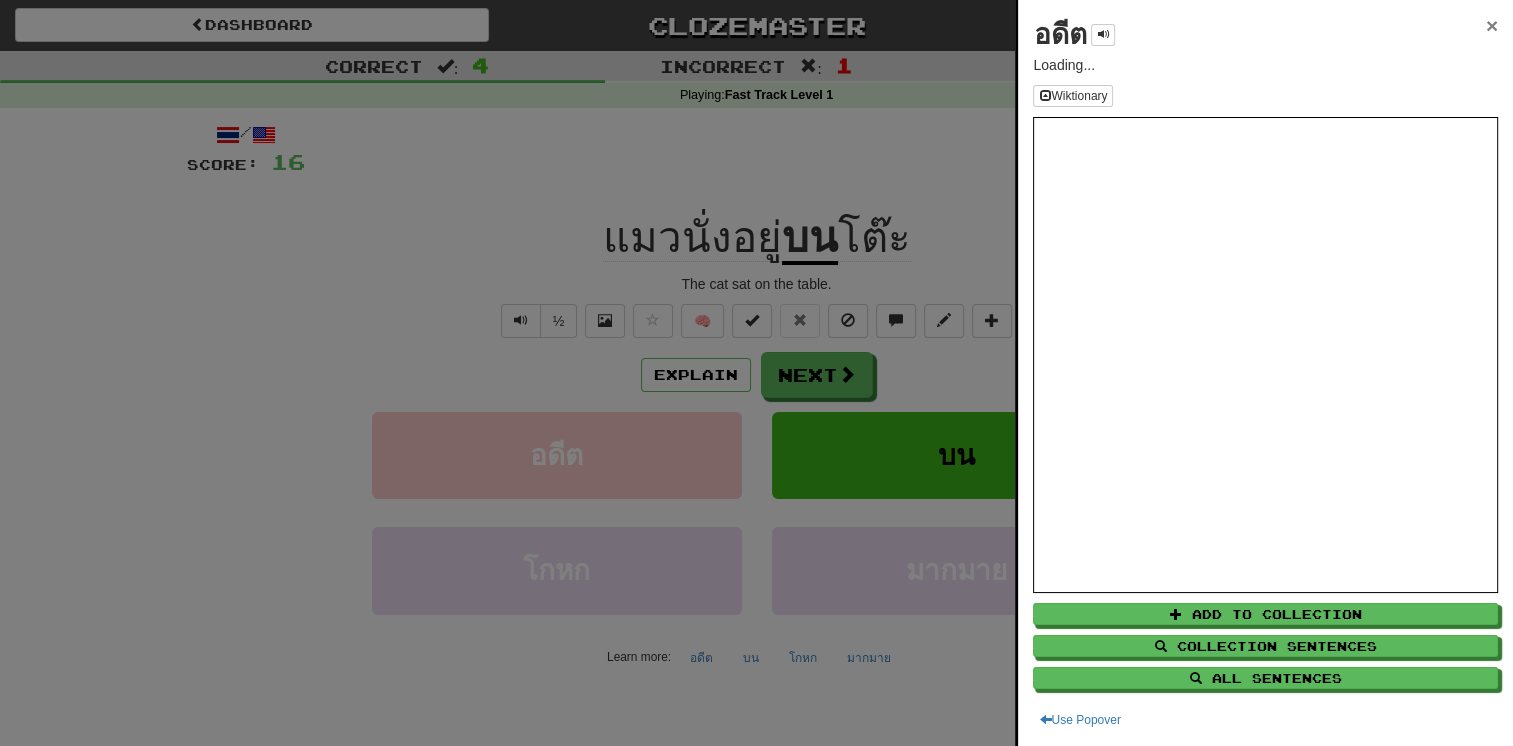 click on "×" at bounding box center (1492, 25) 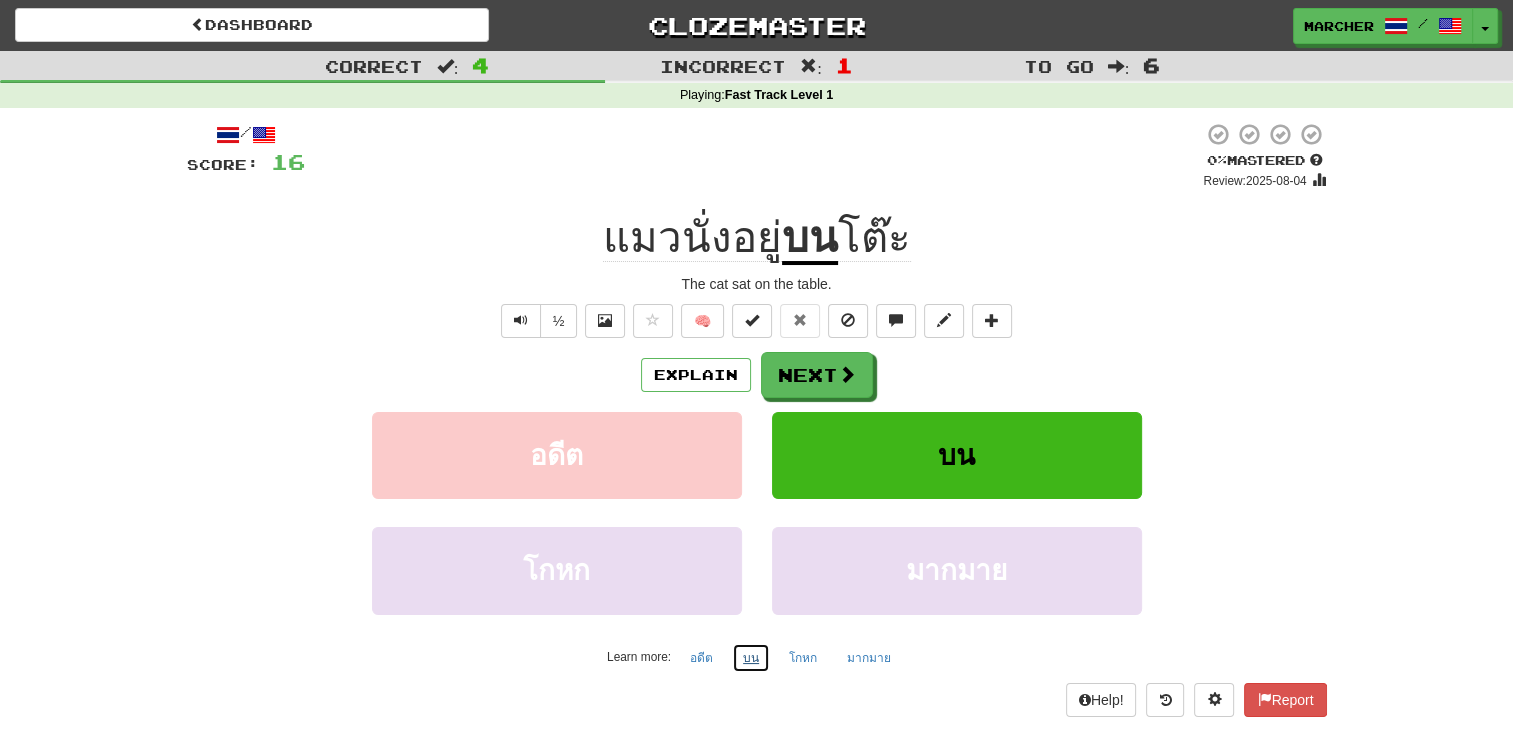 click on "บน" at bounding box center (751, 658) 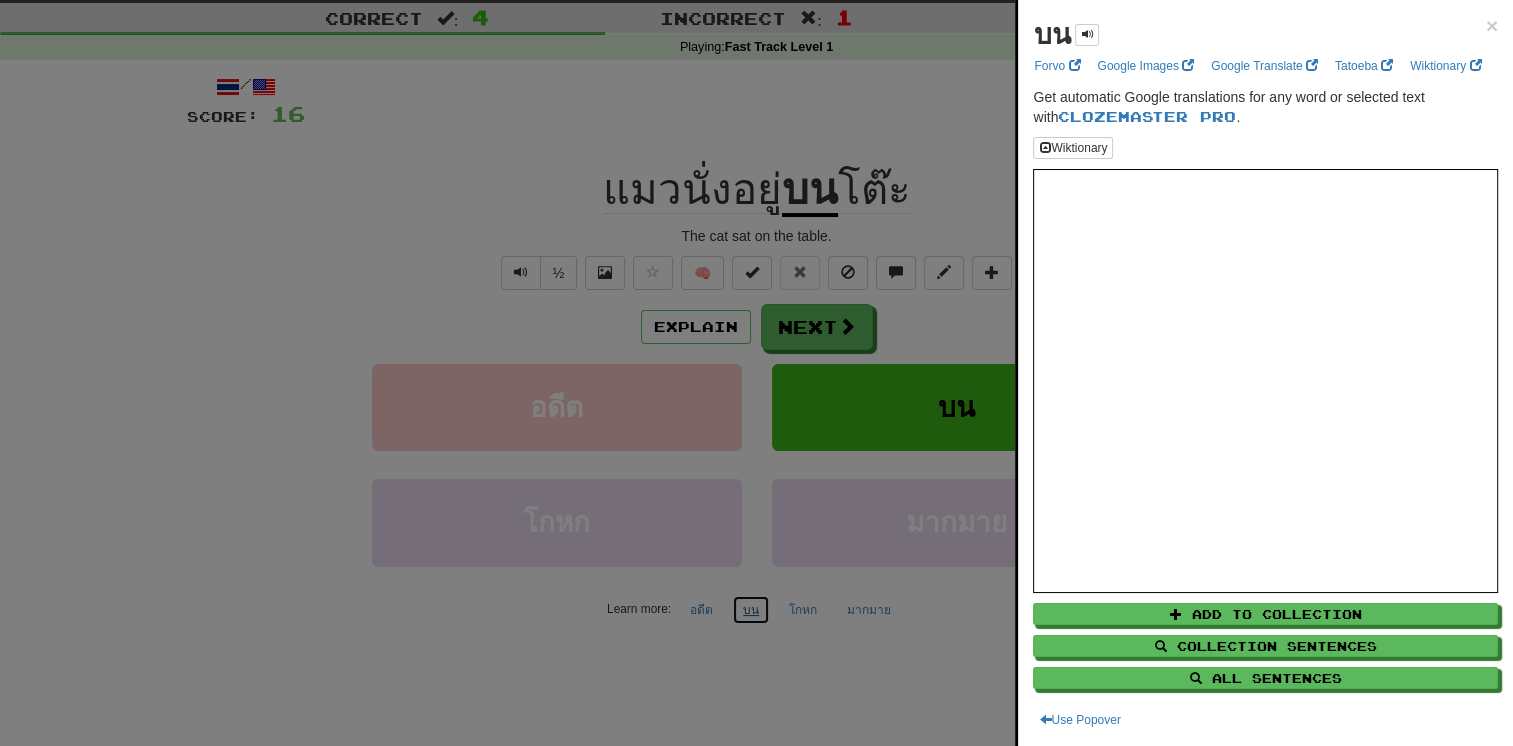 scroll, scrollTop: 0, scrollLeft: 0, axis: both 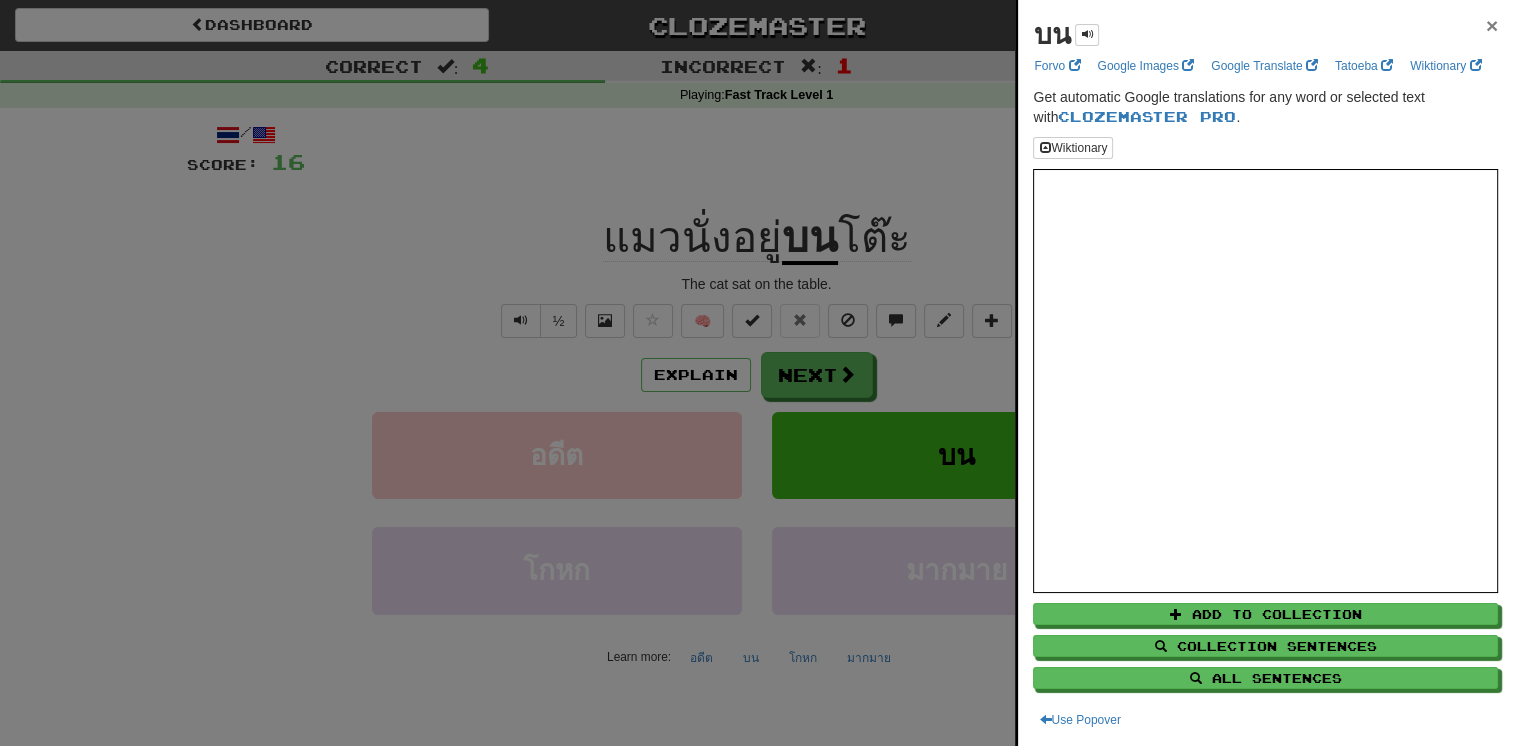 click on "×" at bounding box center [1492, 25] 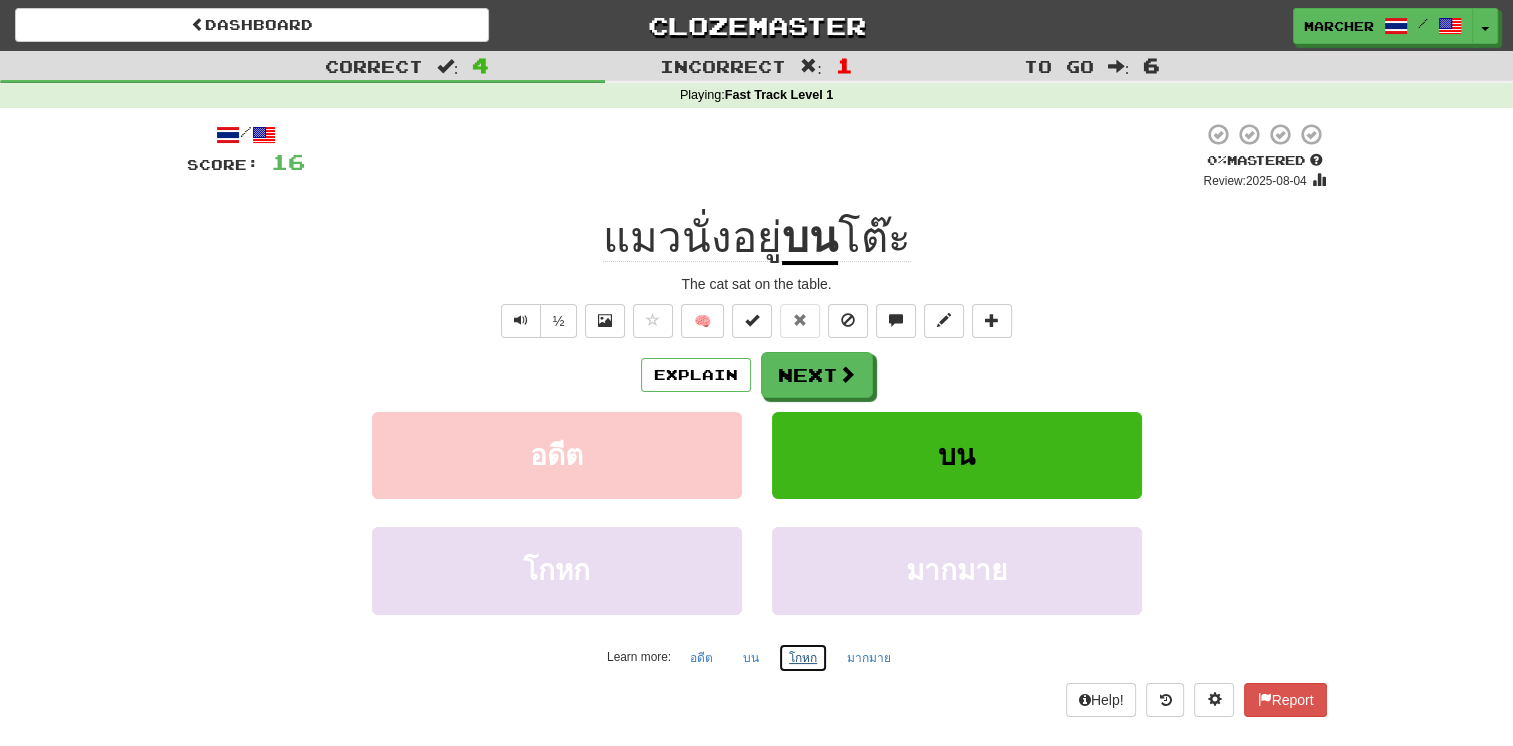 click on "โกหก" at bounding box center [803, 658] 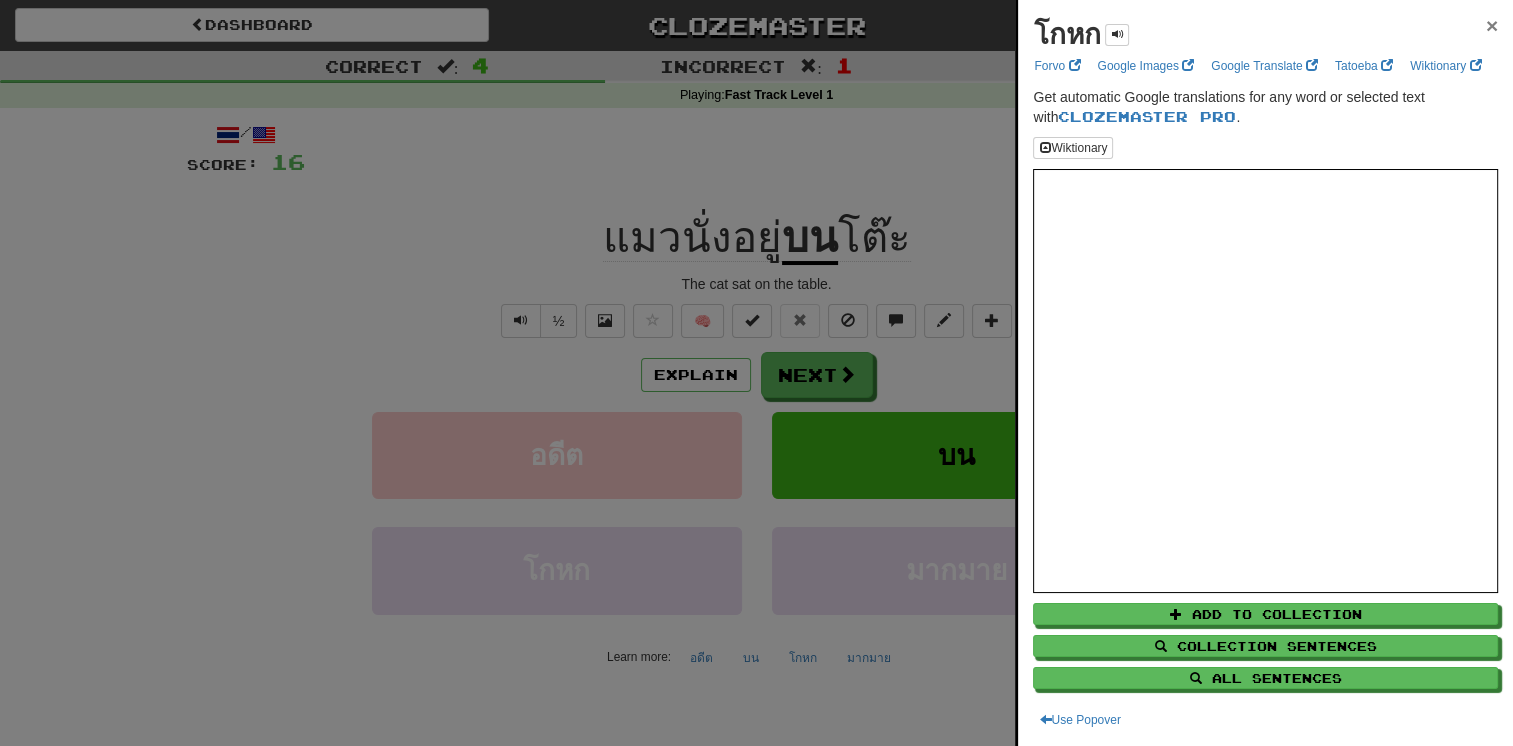 click on "×" at bounding box center (1492, 25) 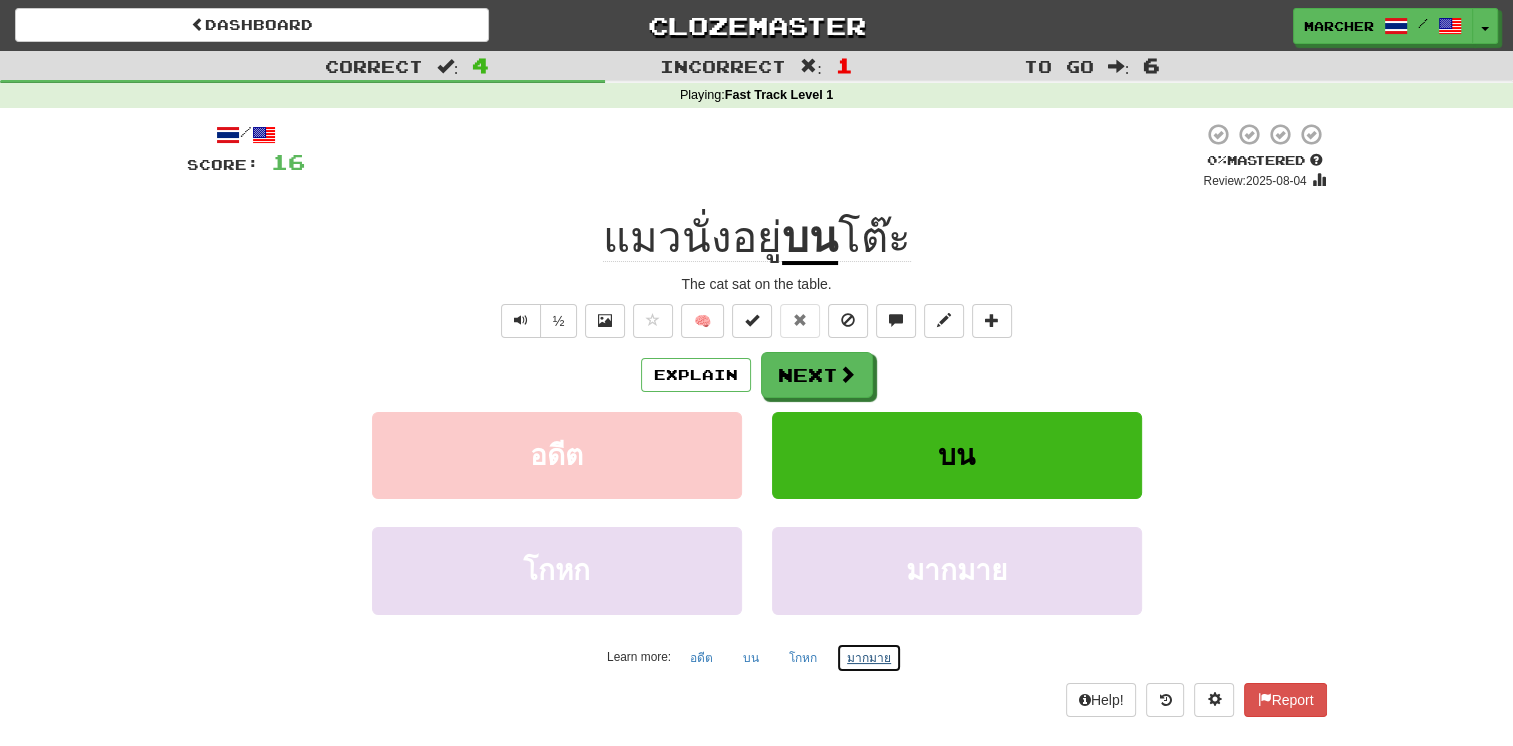 click on "มากมาย" at bounding box center [869, 658] 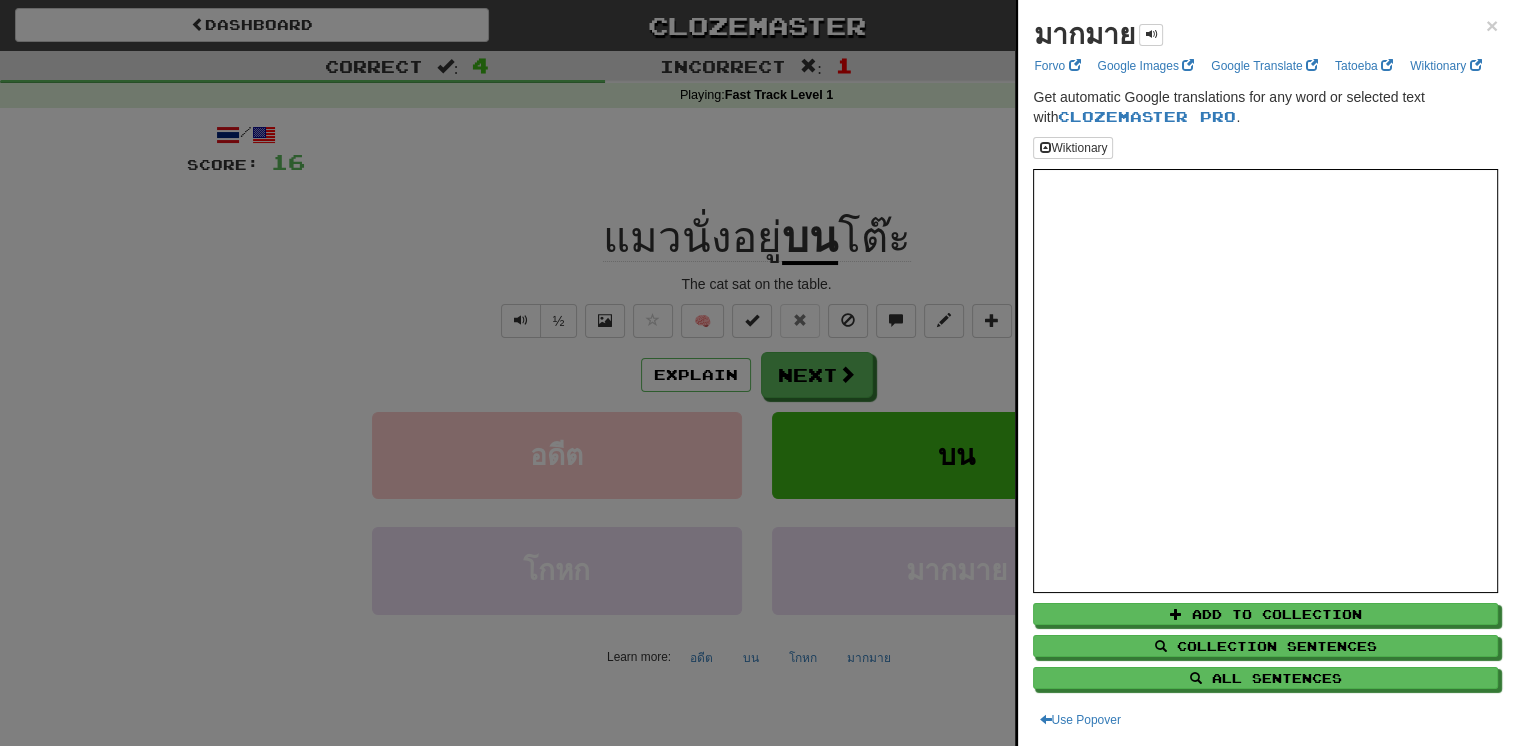 click on "มากมาย × Forvo   Google Images   Google Translate   Tatoeba   Wiktionary   Get automatic Google translations for any word or selected text with  Clozemaster Pro .  Wiktionary   Add to Collection   Collection Sentences   All Sentences  Use Popover" at bounding box center [1265, 373] 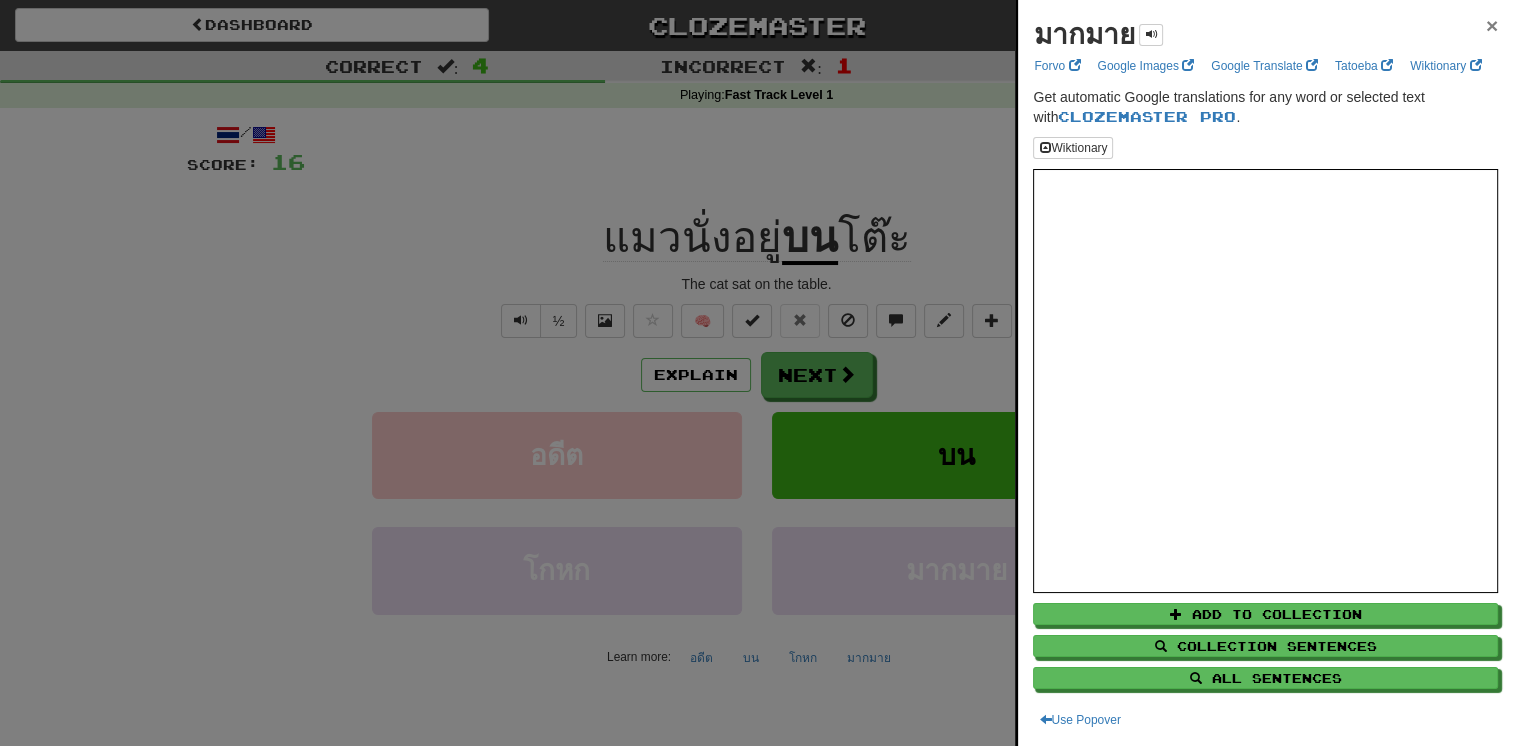 click on "×" at bounding box center [1492, 25] 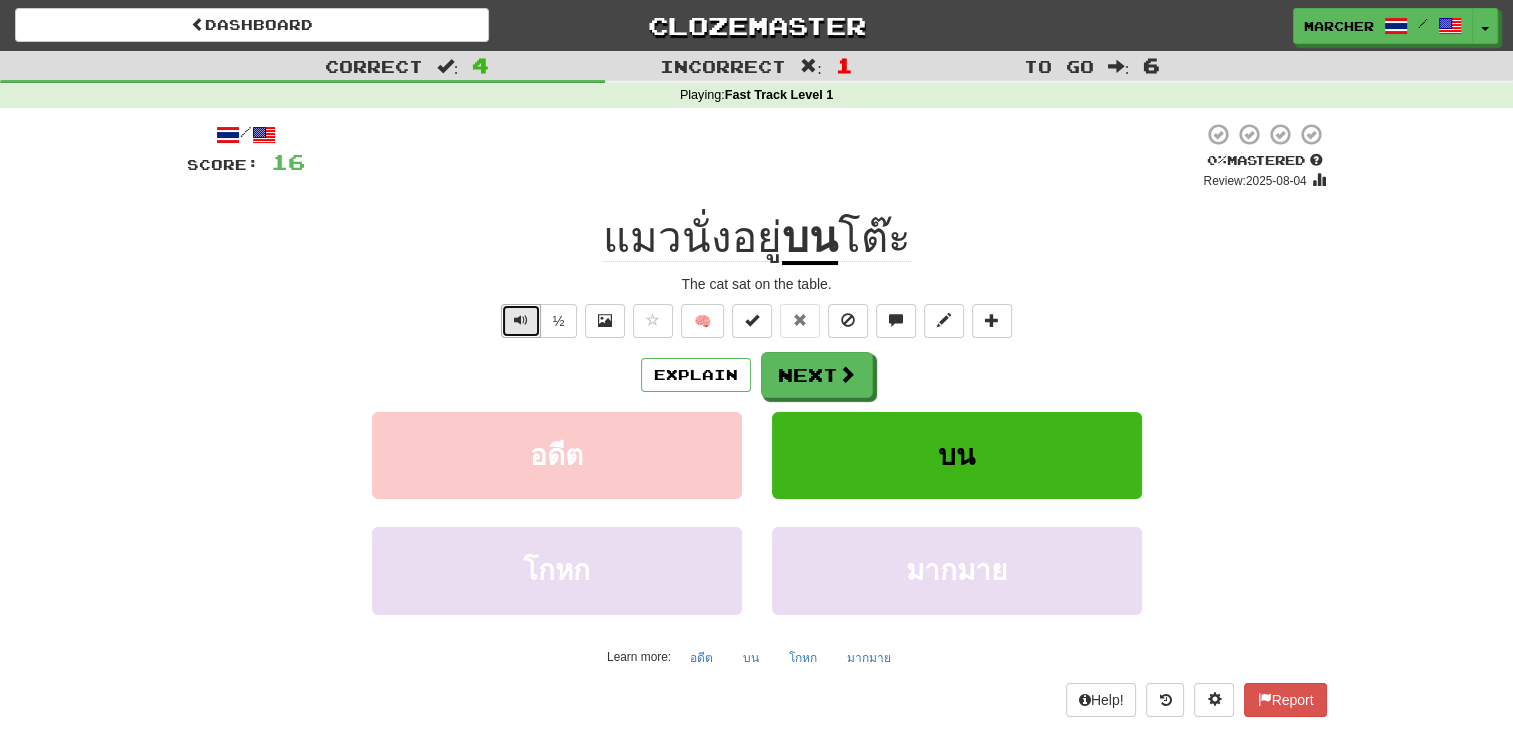 click at bounding box center [521, 320] 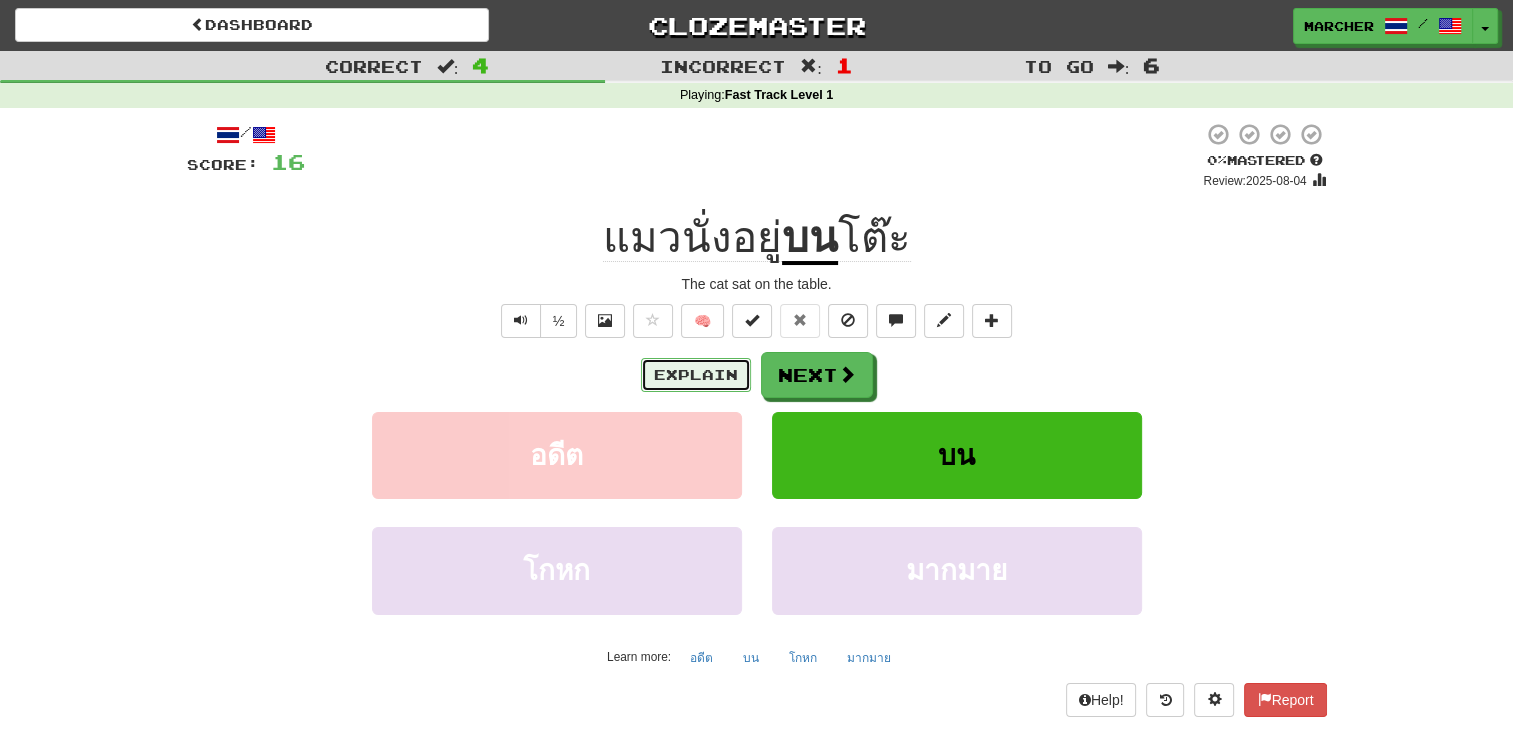 click on "Explain" at bounding box center (696, 375) 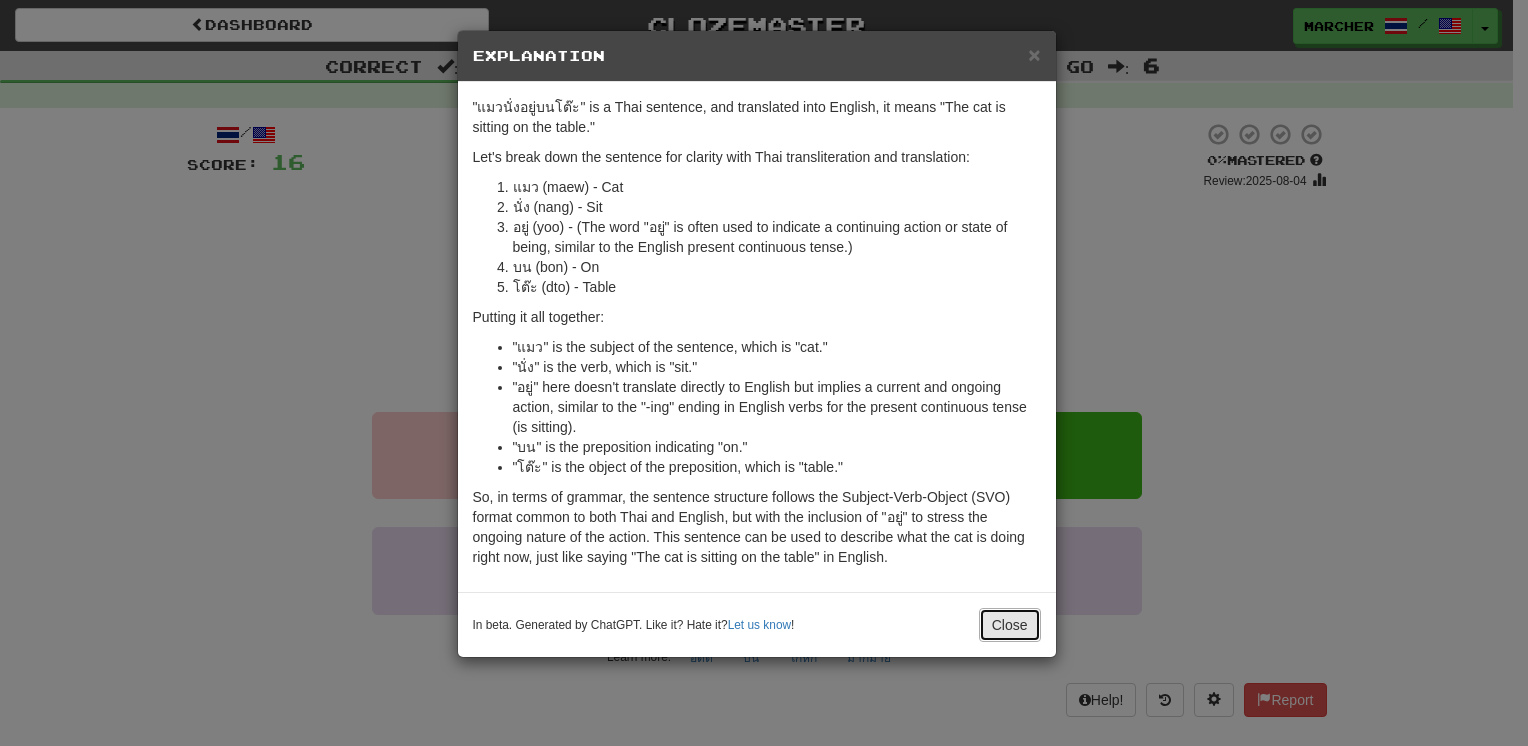 click on "Close" at bounding box center (1010, 625) 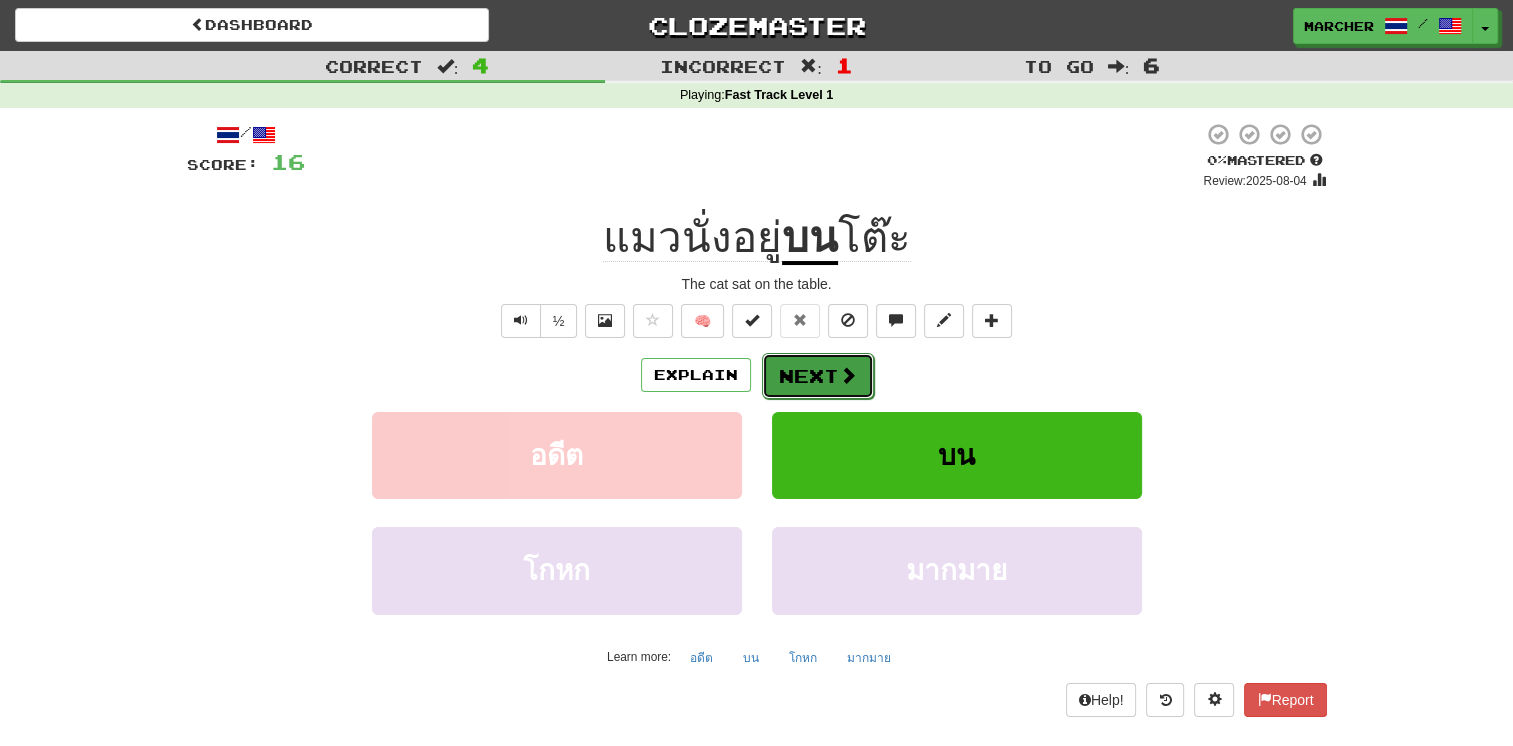 click on "Next" at bounding box center [818, 376] 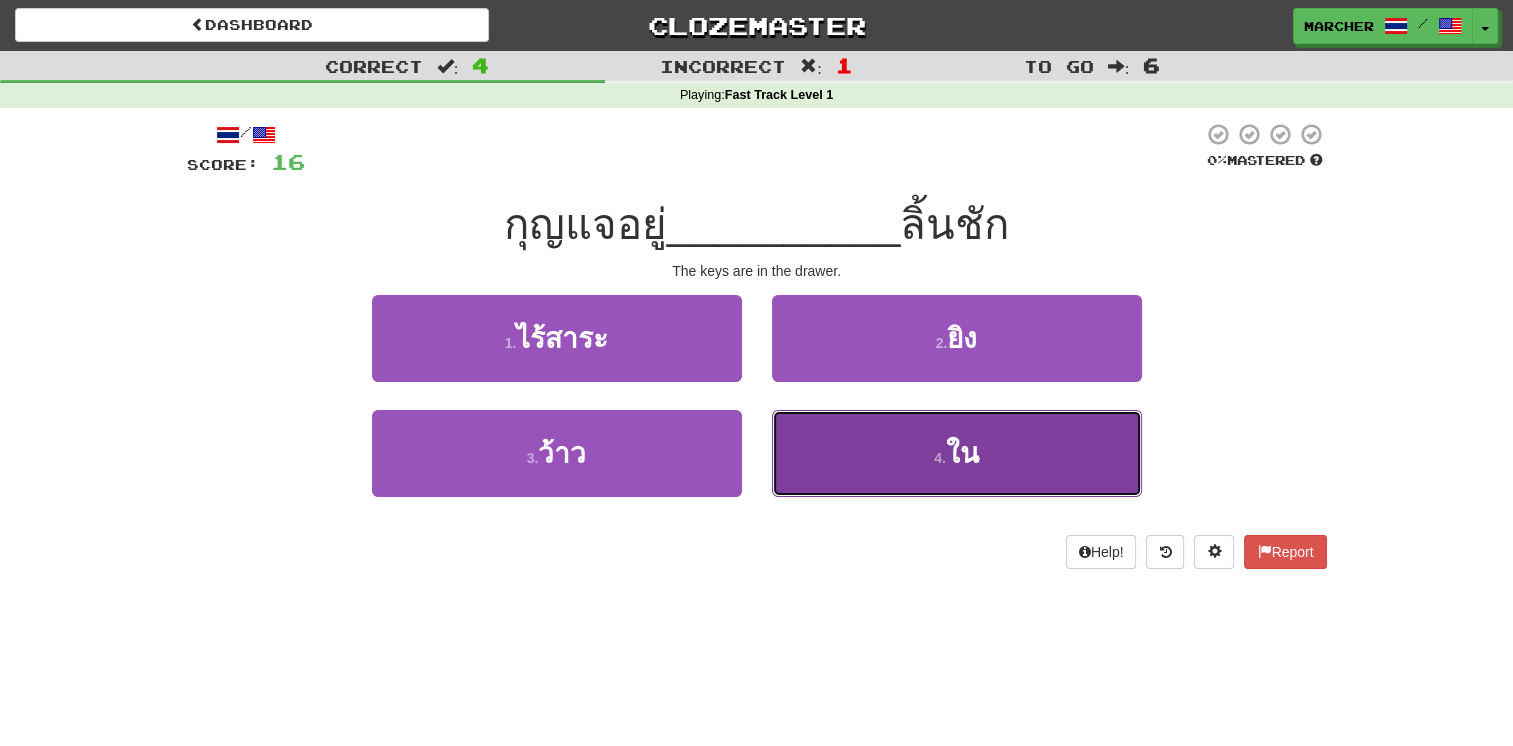 click on "4 .  ใน" at bounding box center [957, 453] 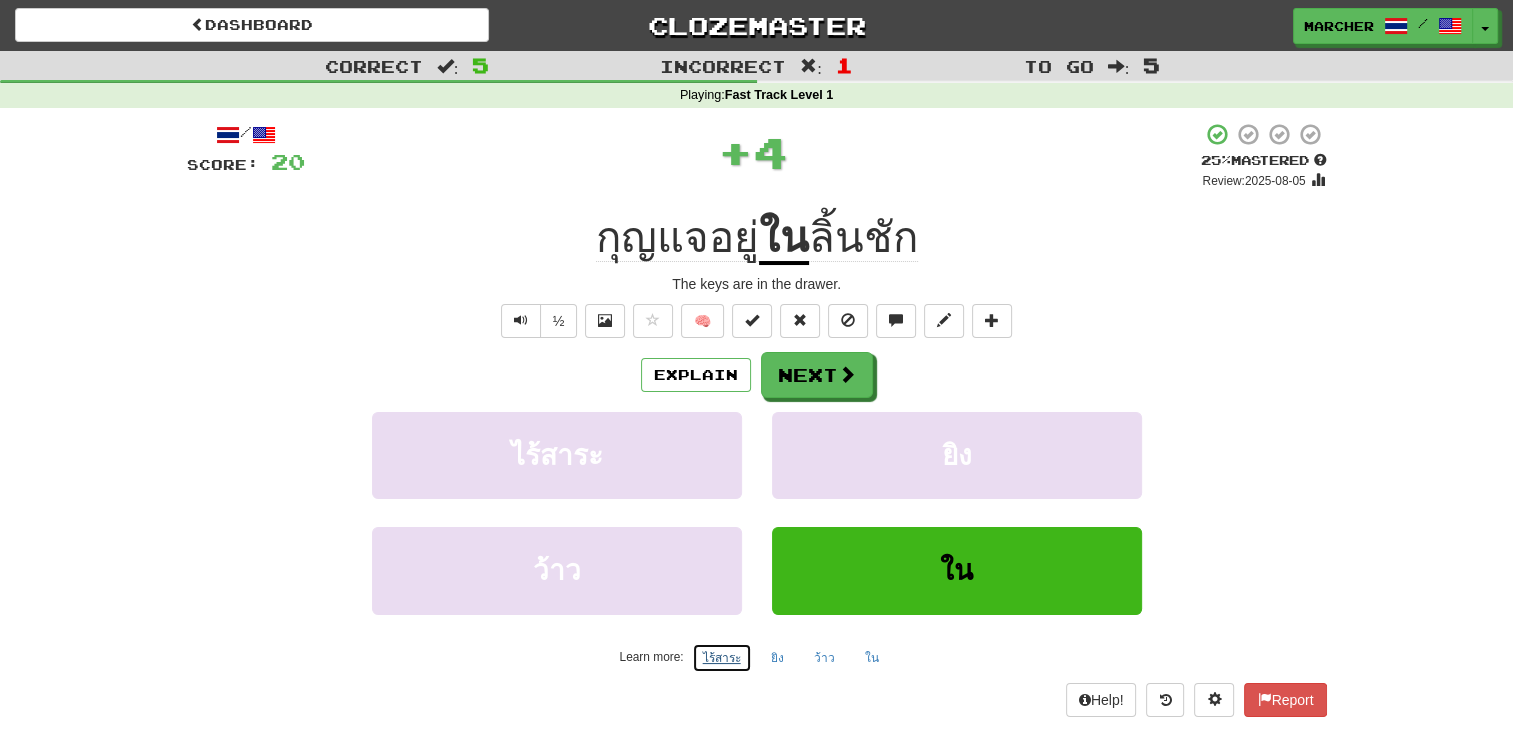 click on "ไร้สาระ" at bounding box center [722, 658] 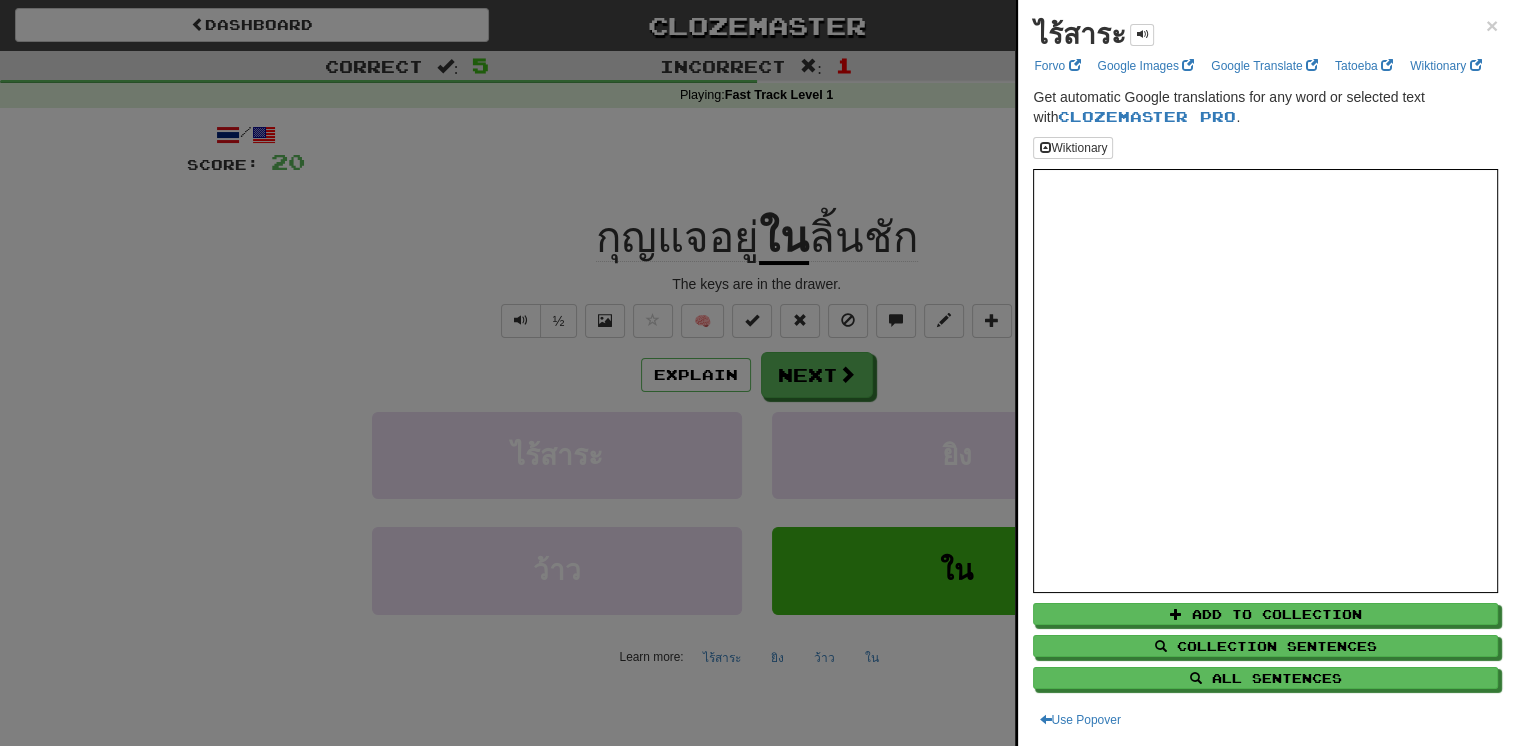 click on "ไร้สาระ ×" at bounding box center (1265, 35) 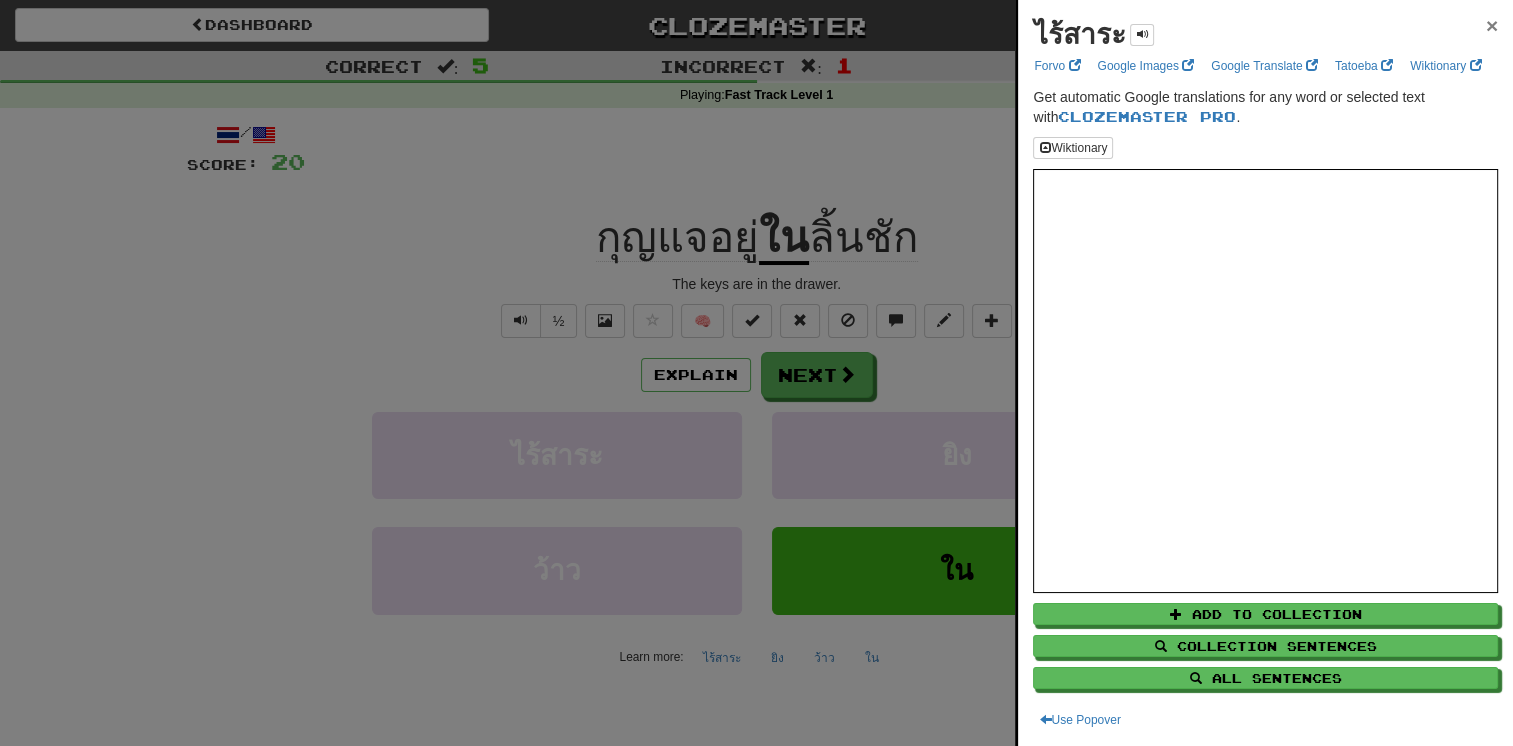 click on "×" at bounding box center [1492, 25] 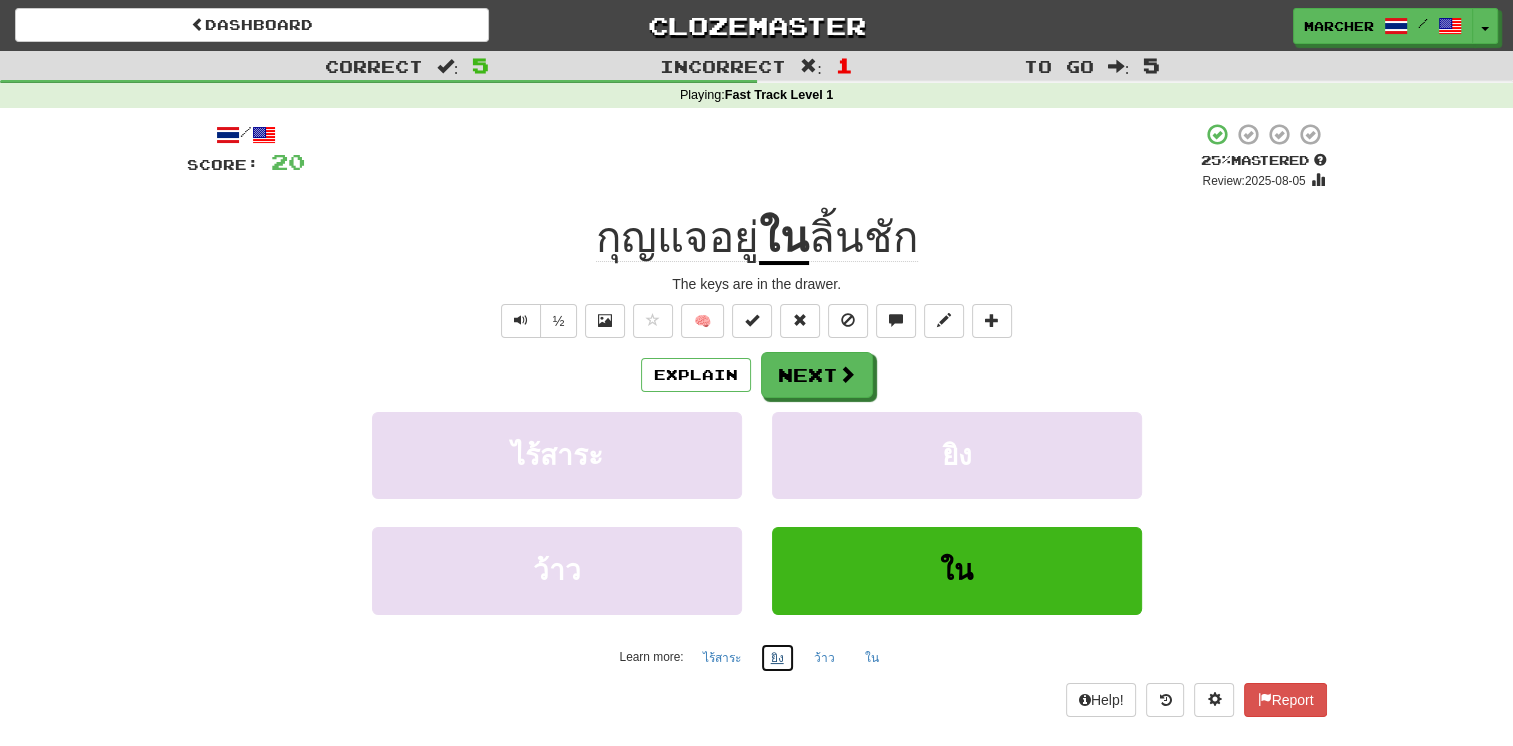 click on "ยิง" at bounding box center (777, 658) 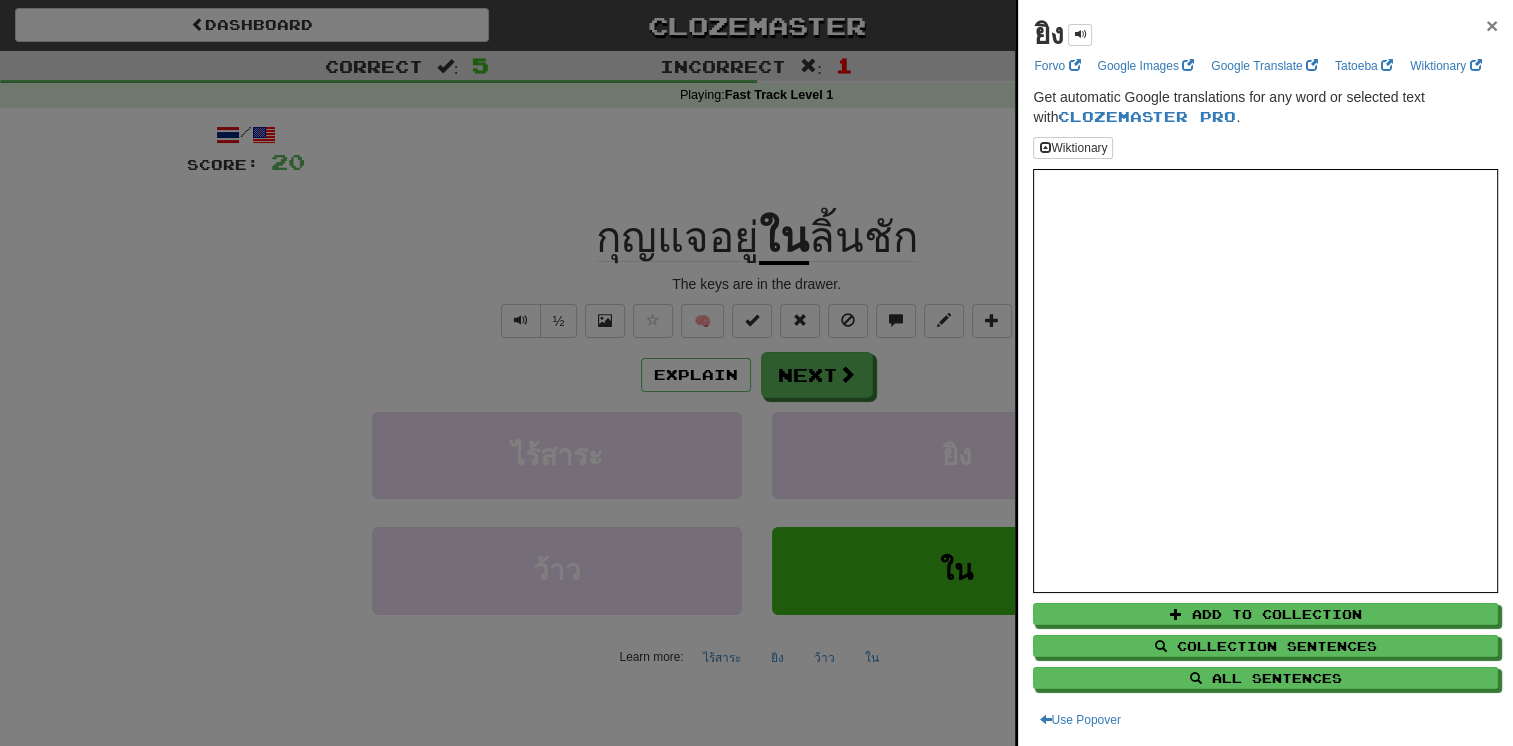 click on "×" at bounding box center (1492, 25) 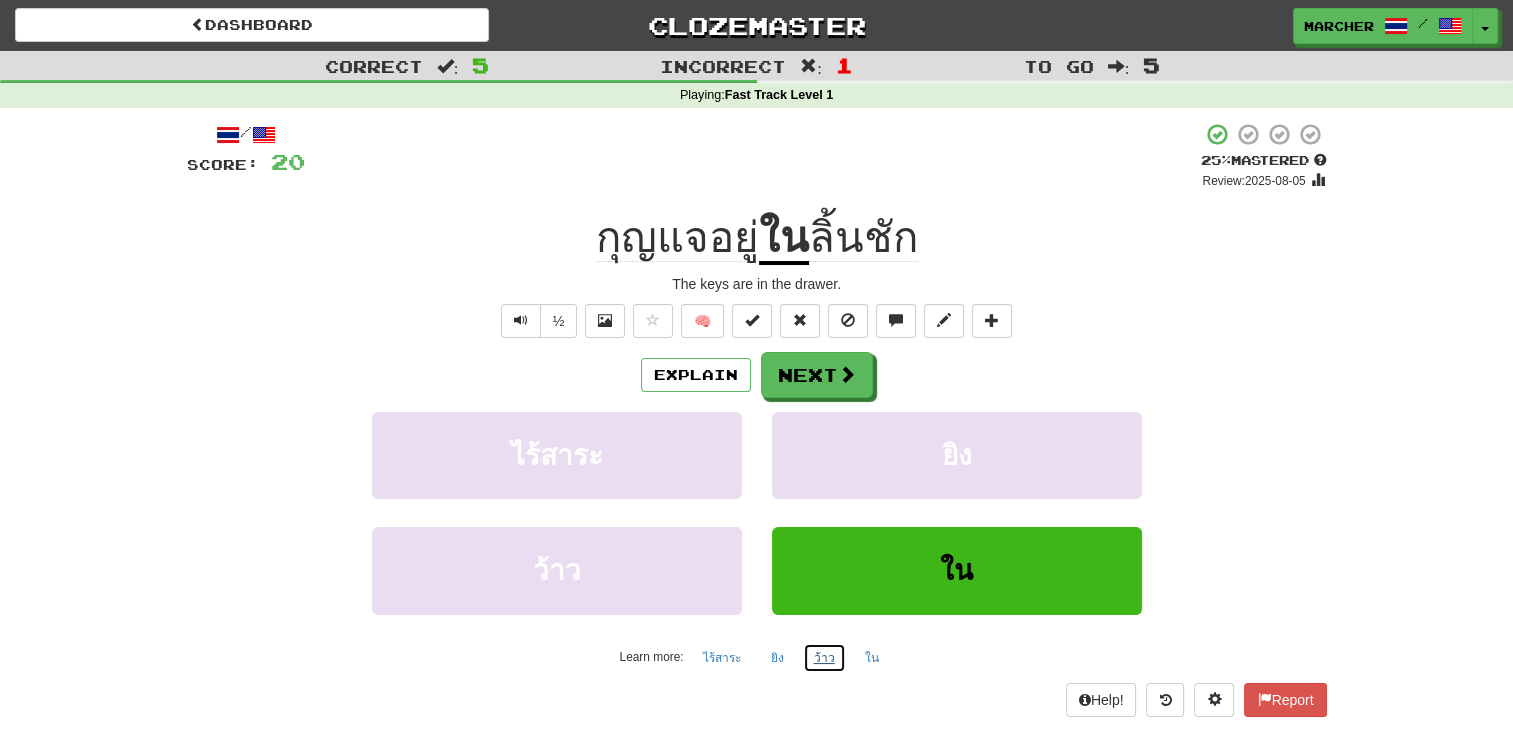click on "ว้าว" at bounding box center (824, 658) 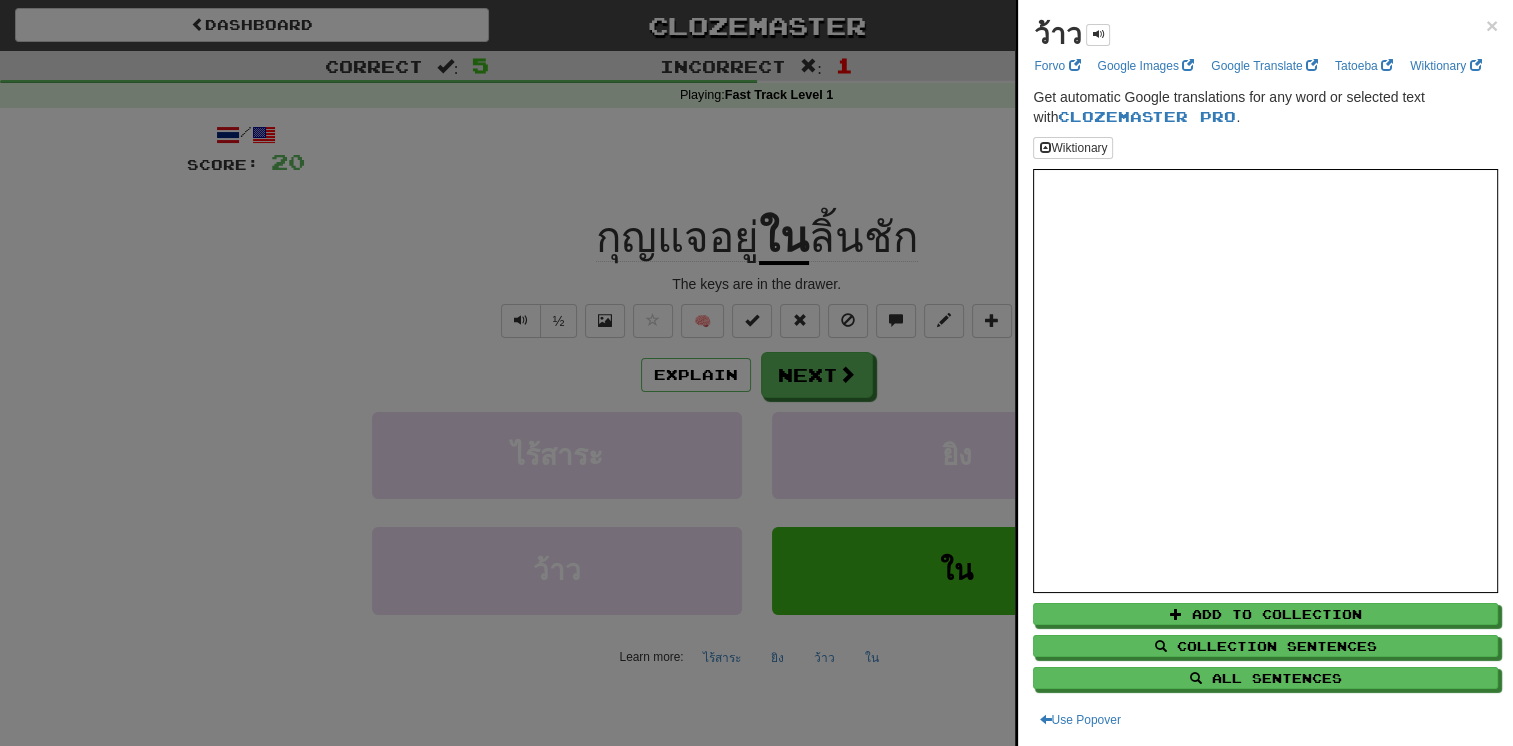 click on "ว้าว ×" at bounding box center [1265, 35] 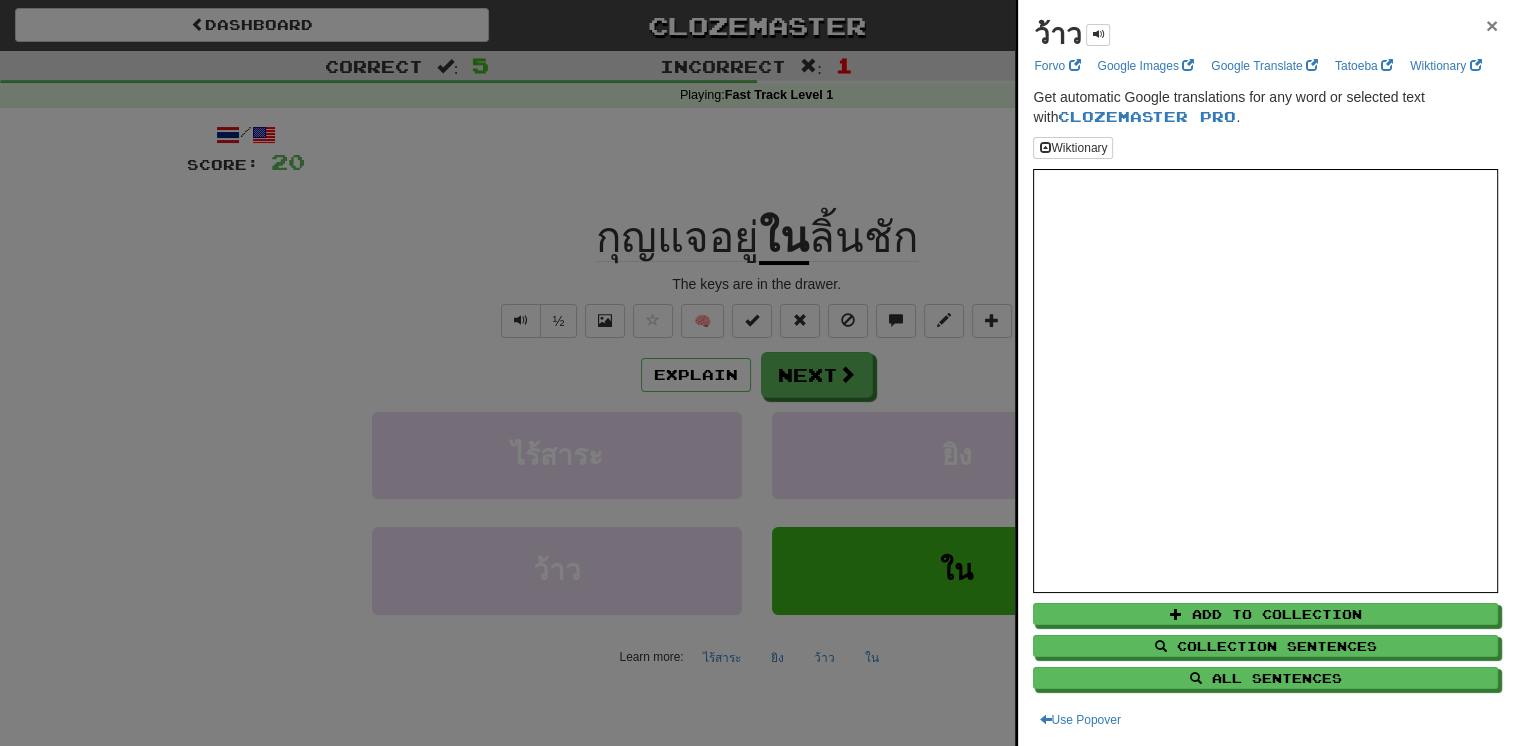 click on "×" at bounding box center (1492, 25) 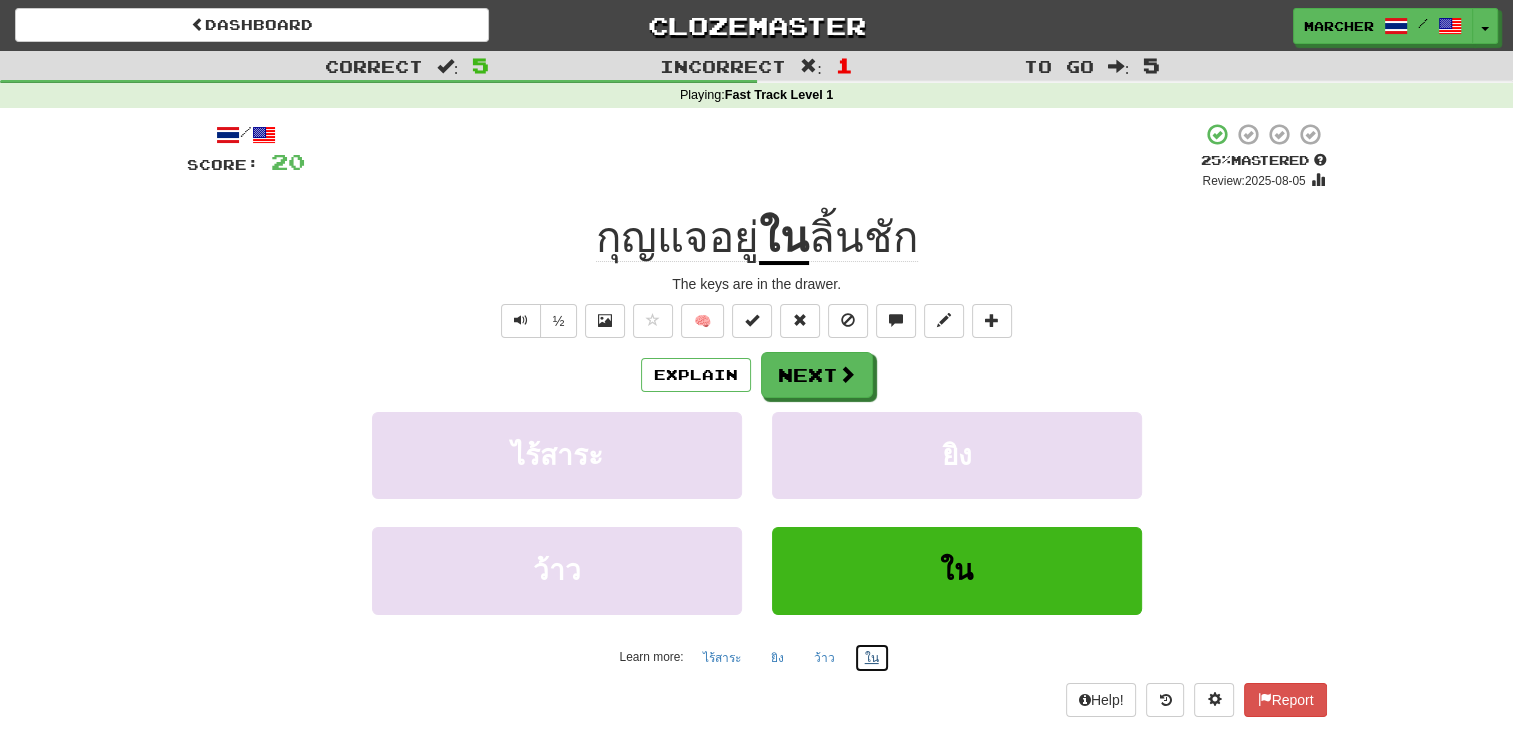 click on "ใน" at bounding box center (872, 658) 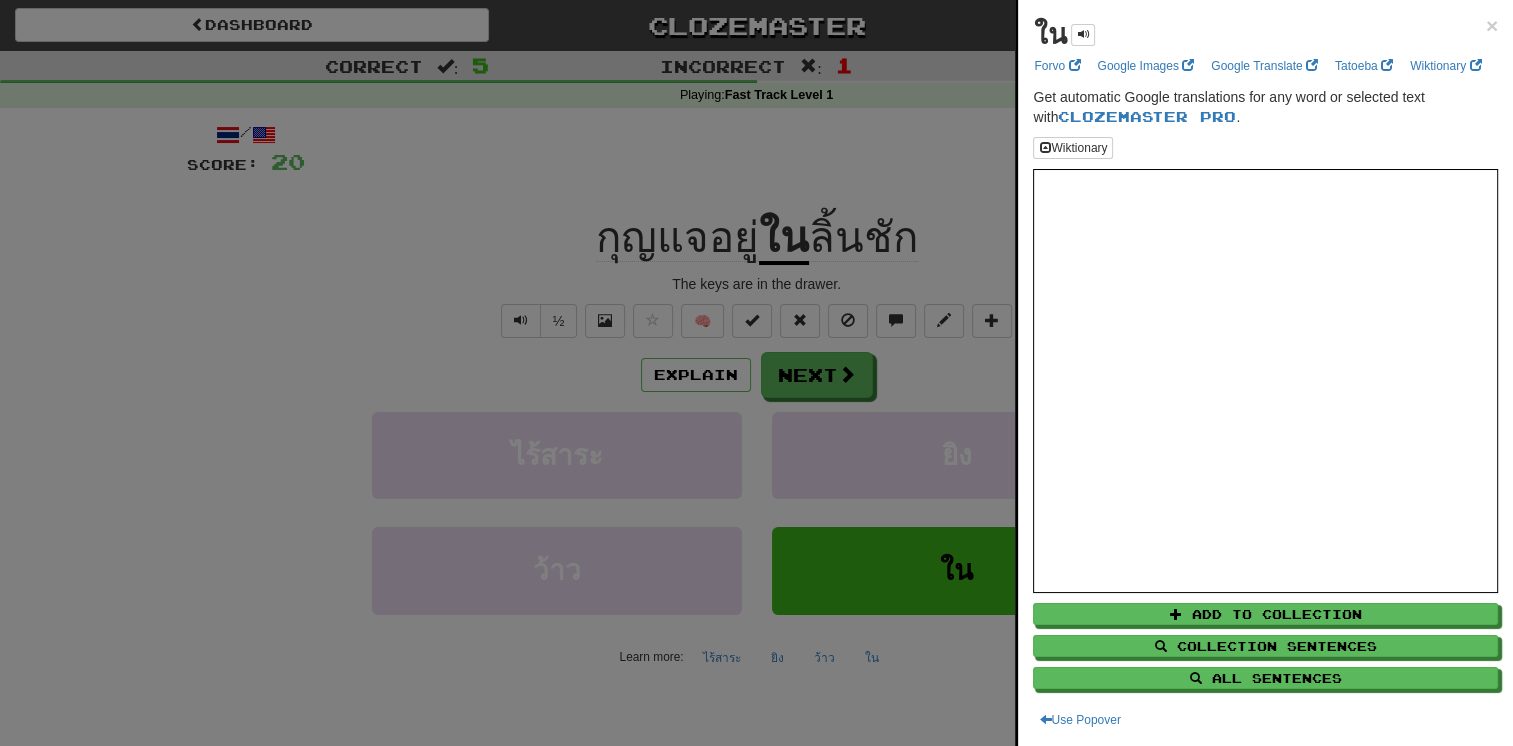 click on "ใน × Forvo   Google Images   Google Translate   Tatoeba   Wiktionary   Get automatic Google translations for any word or selected text with  Clozemaster Pro .  Wiktionary   Add to Collection   Collection Sentences   All Sentences  Use Popover" at bounding box center [1265, 373] 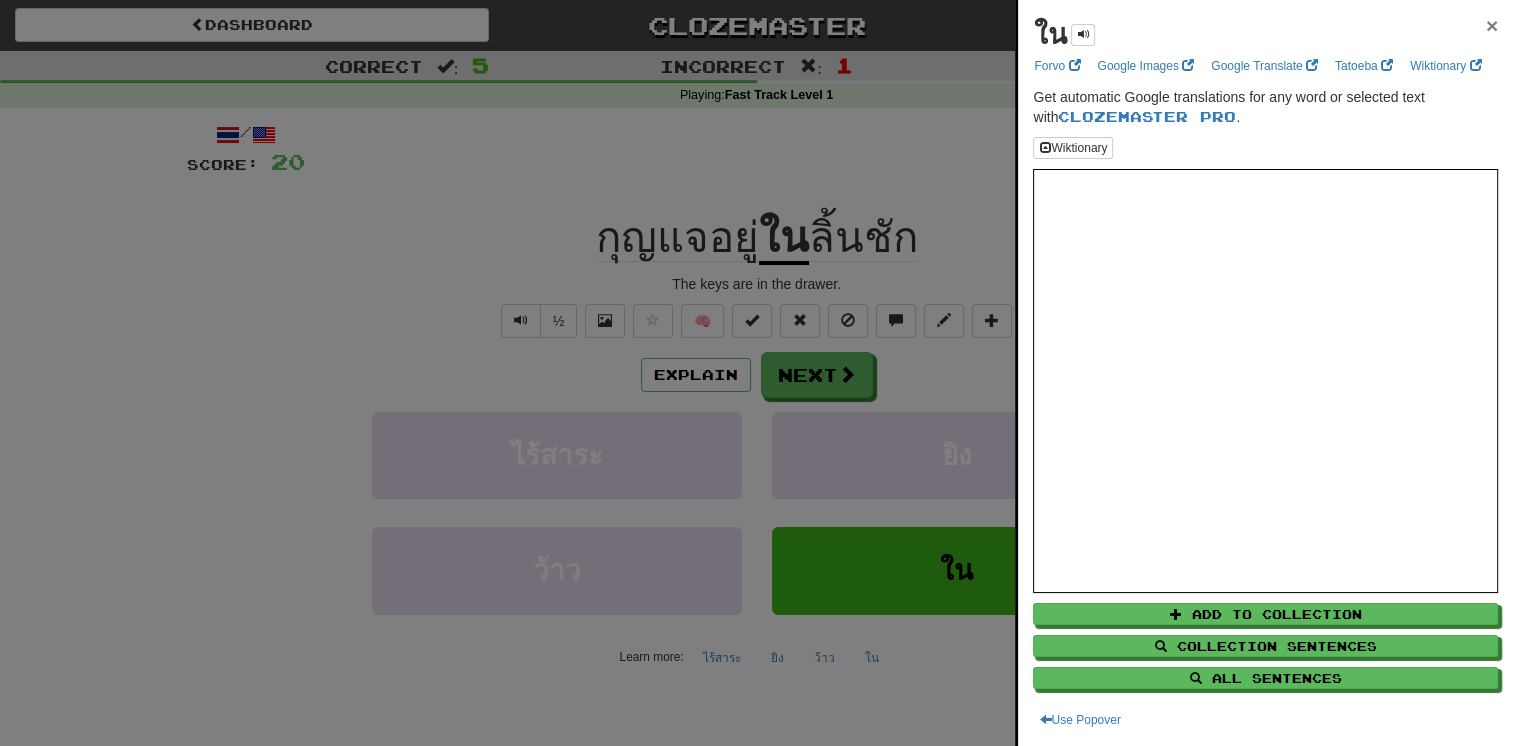click on "×" at bounding box center [1492, 25] 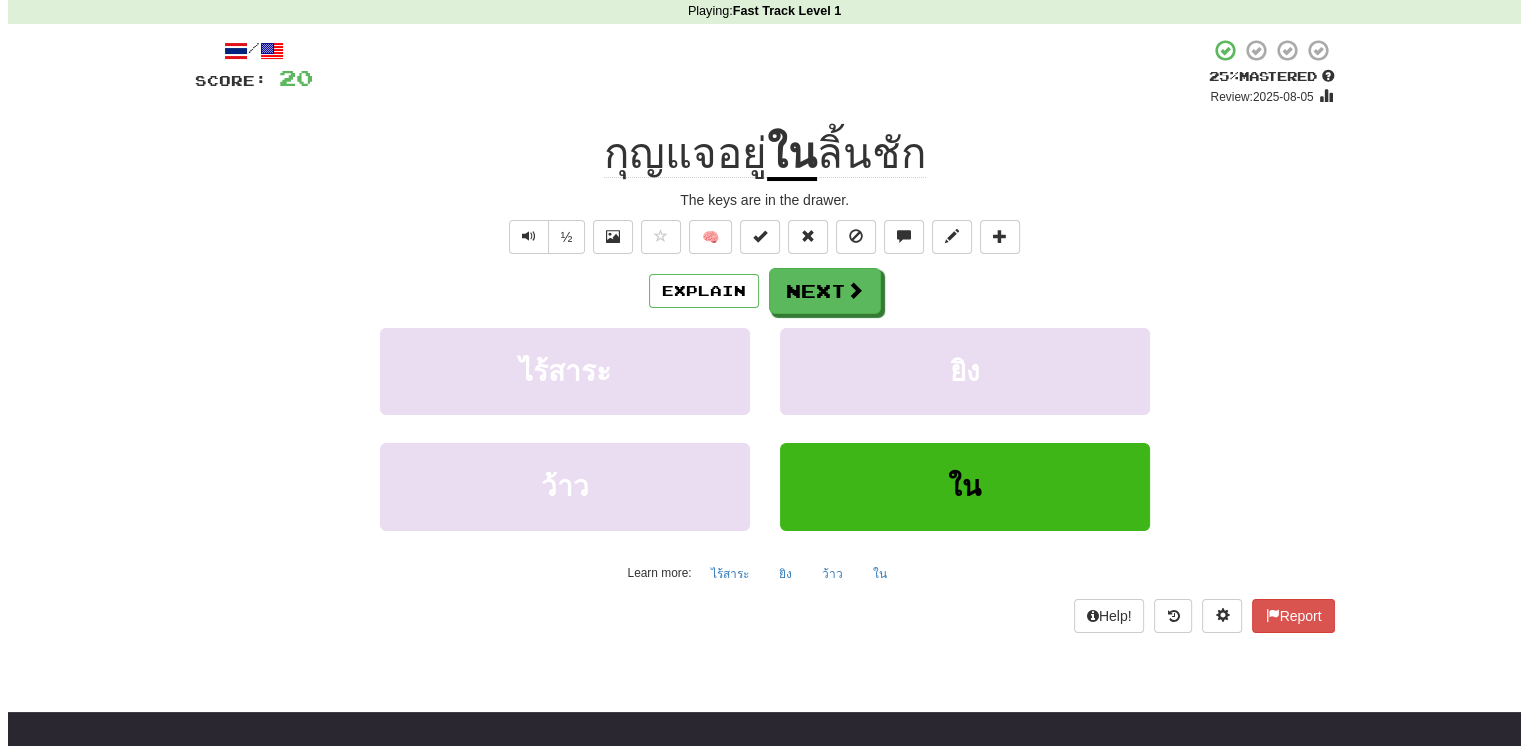 scroll, scrollTop: 100, scrollLeft: 0, axis: vertical 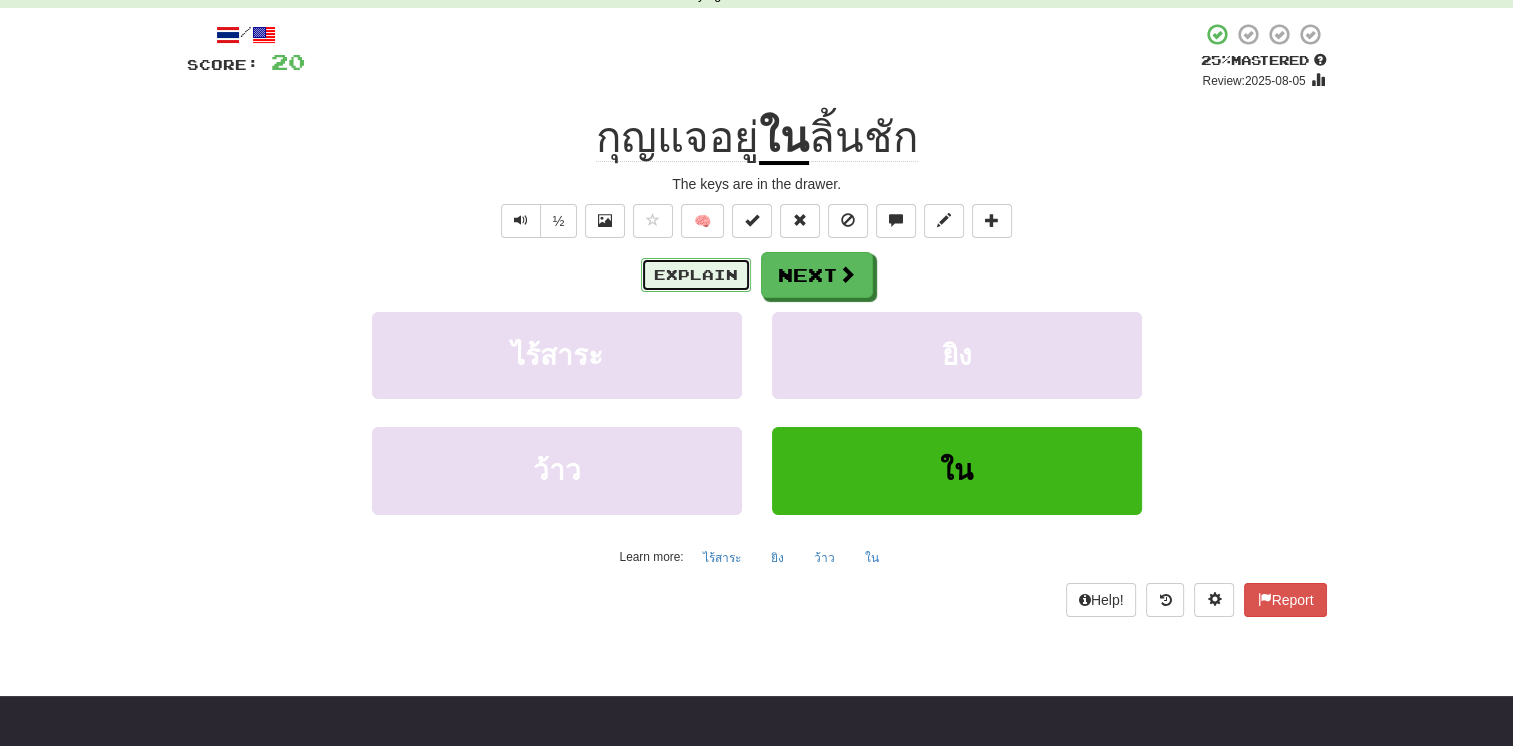 click on "Explain" at bounding box center (696, 275) 